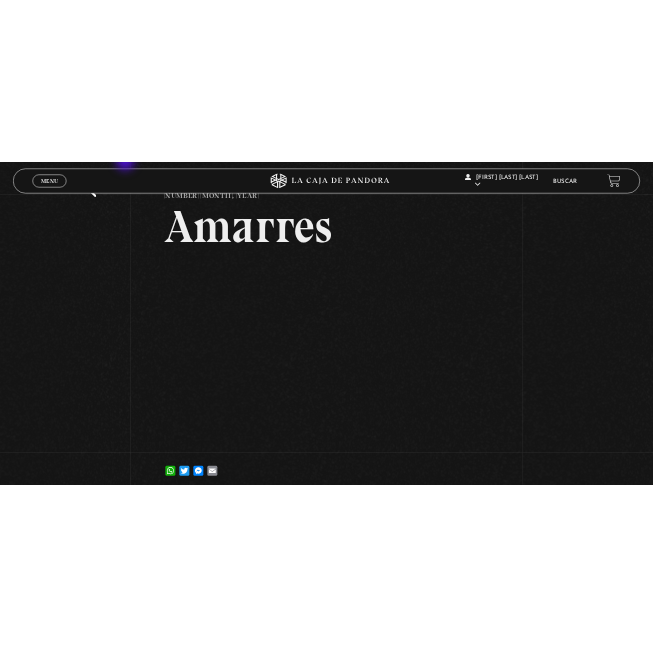 scroll, scrollTop: 0, scrollLeft: 0, axis: both 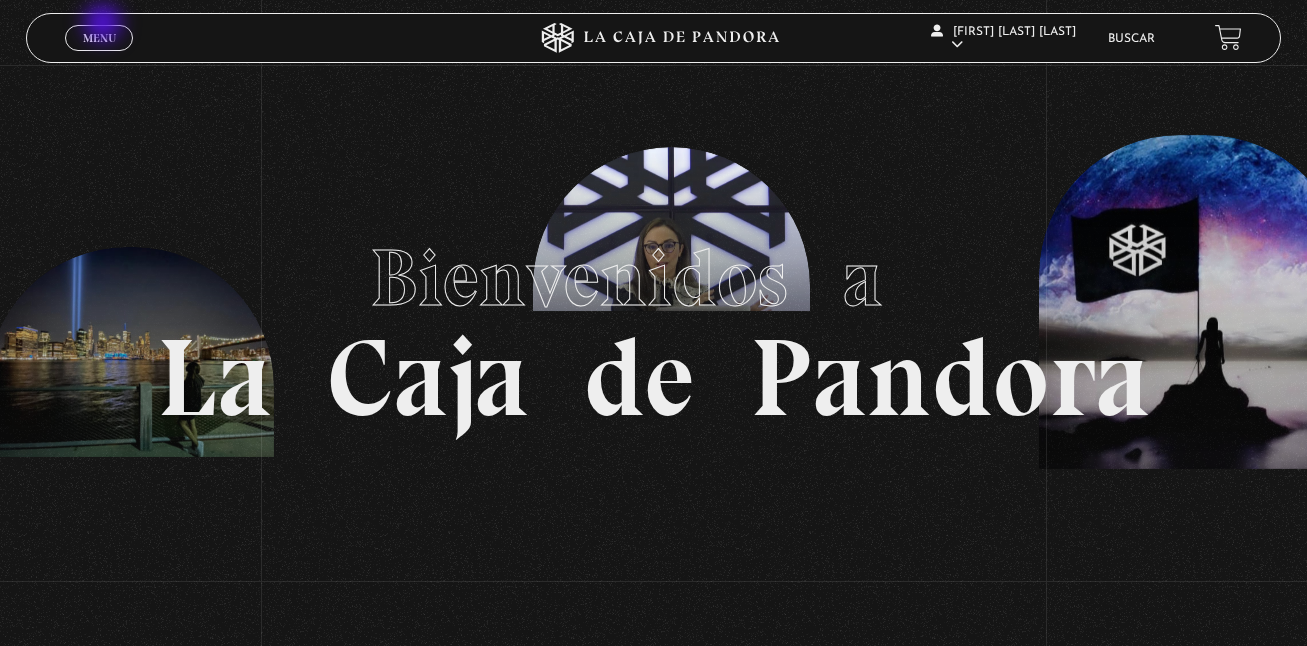 click on "Menu Cerrar" at bounding box center [99, 38] 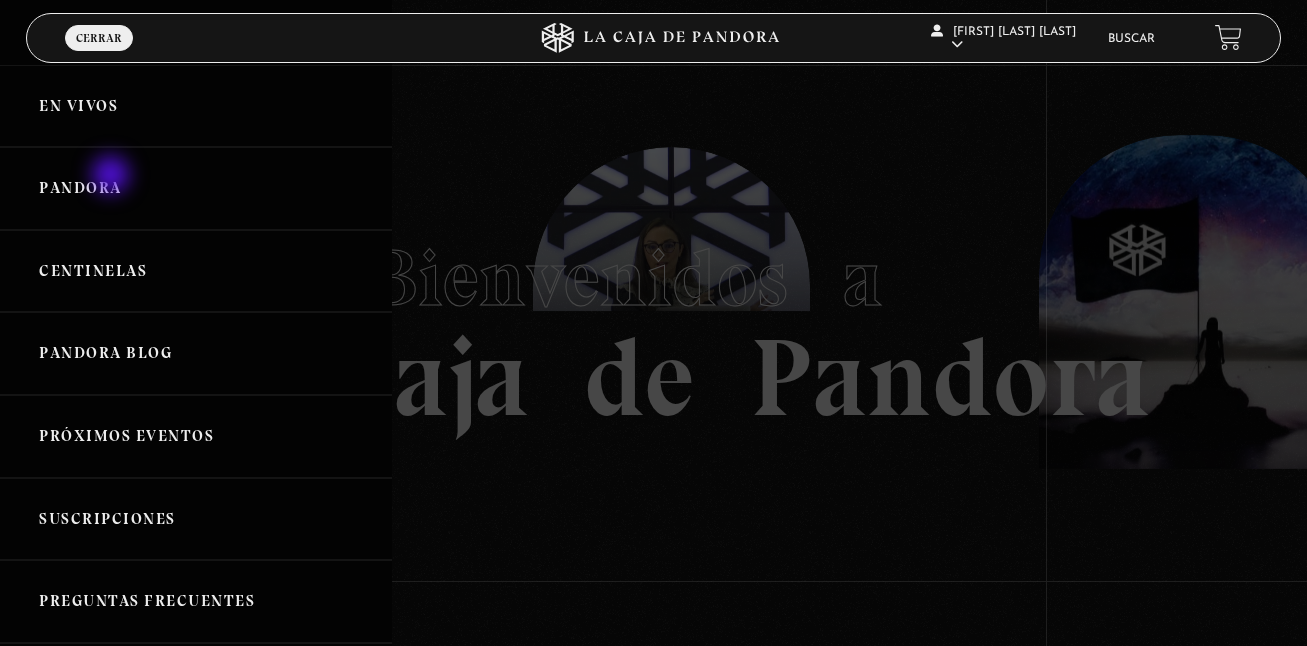 click on "Pandora" at bounding box center [196, 188] 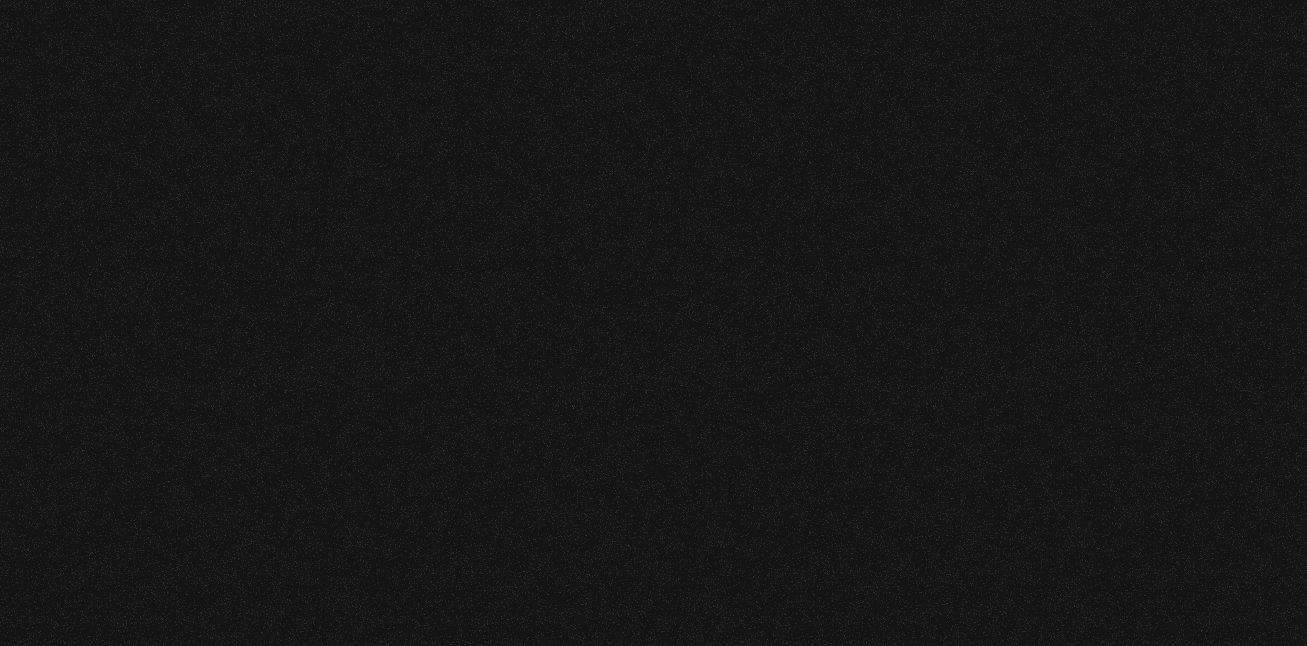 scroll, scrollTop: 0, scrollLeft: 0, axis: both 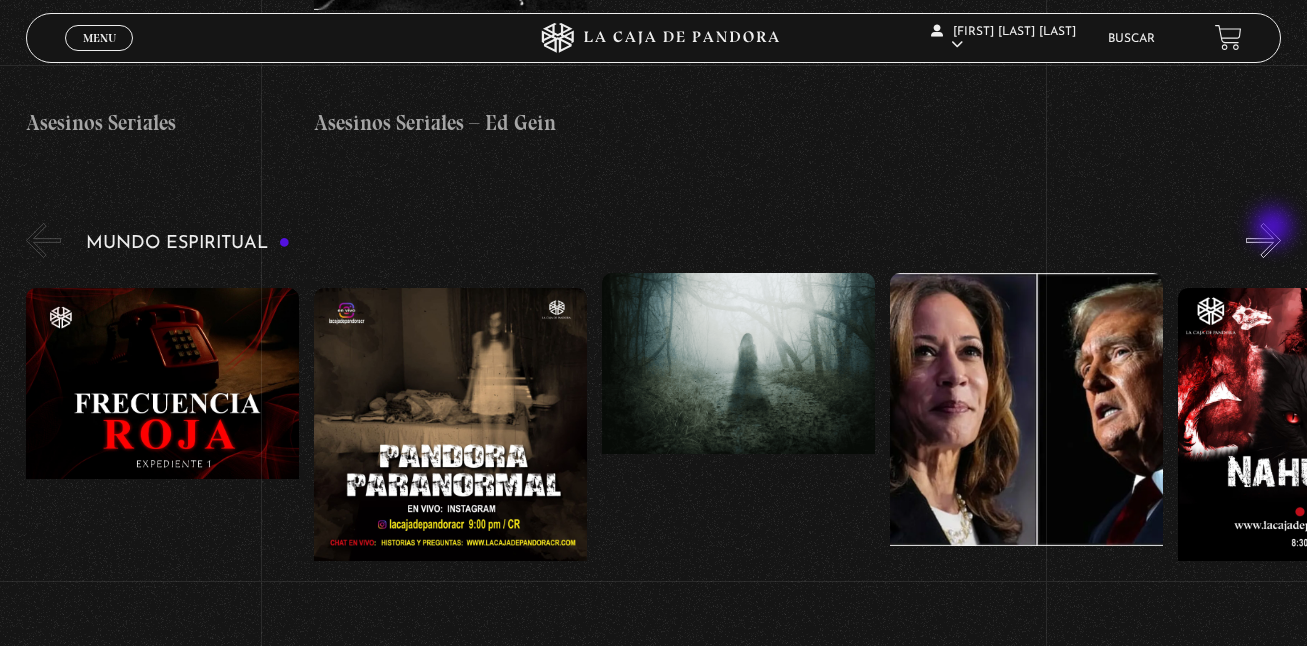 click on "»" at bounding box center [1263, 240] 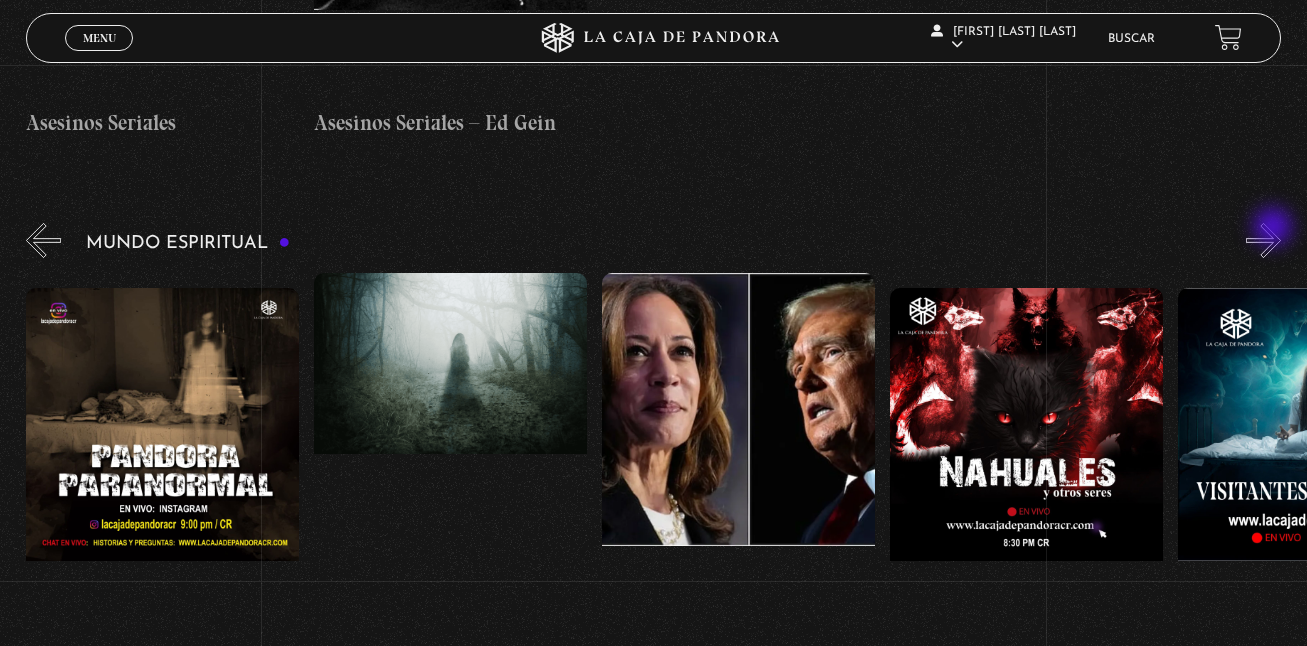 click on "»" at bounding box center [1263, 240] 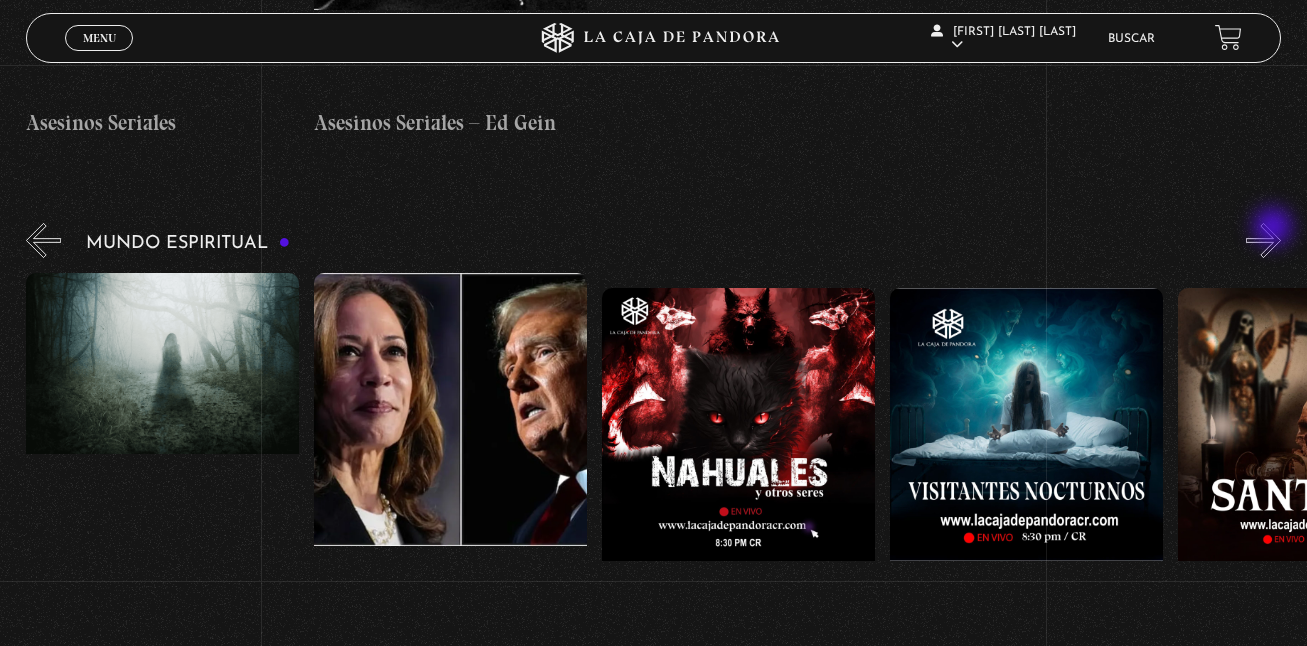 click on "»" at bounding box center [1263, 240] 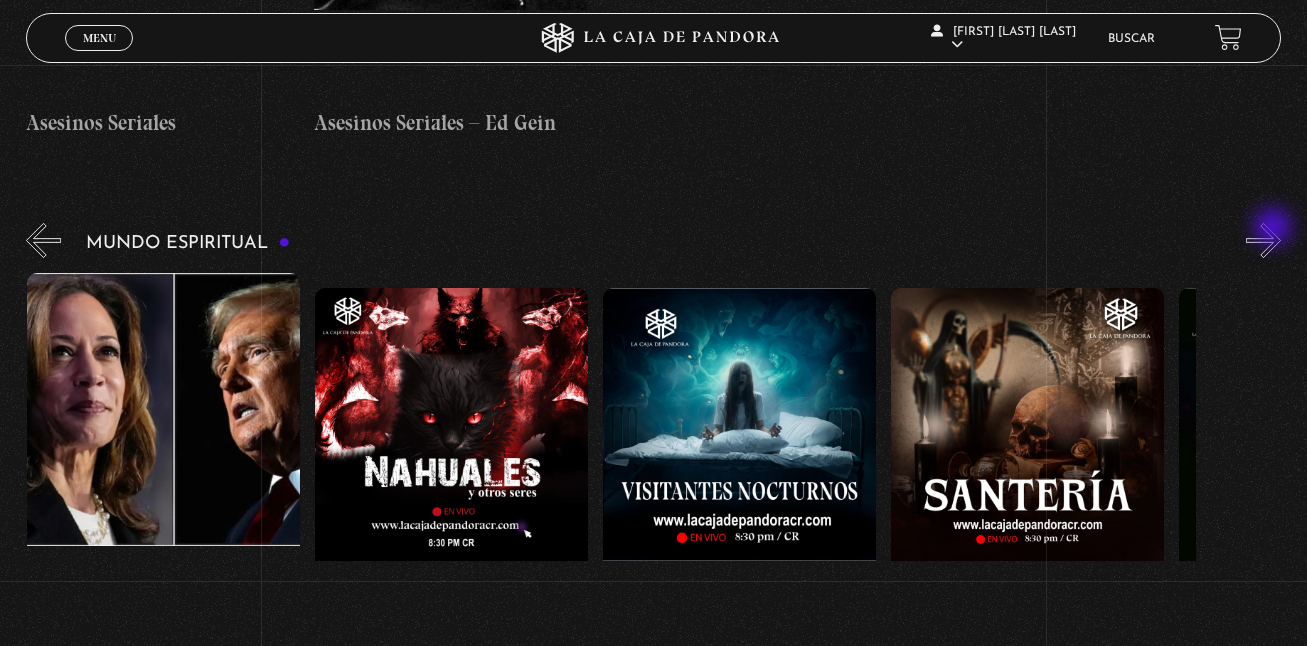 click on "»" at bounding box center (1263, 240) 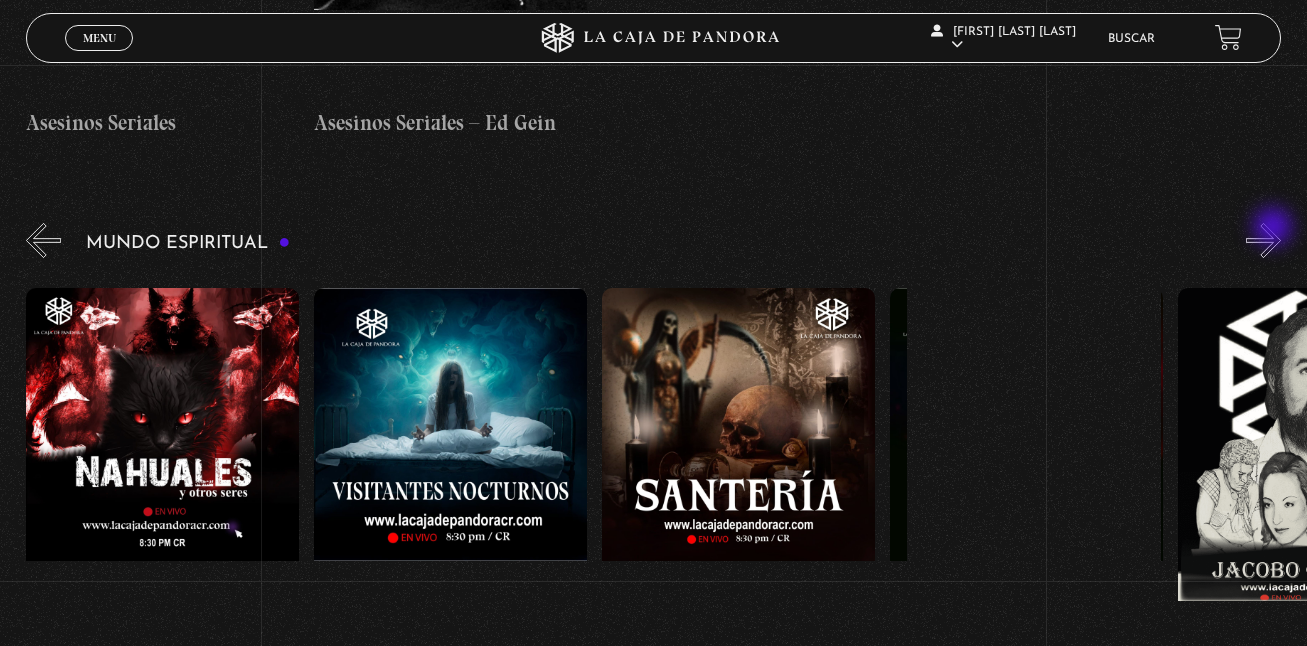 click on "»" at bounding box center (1263, 240) 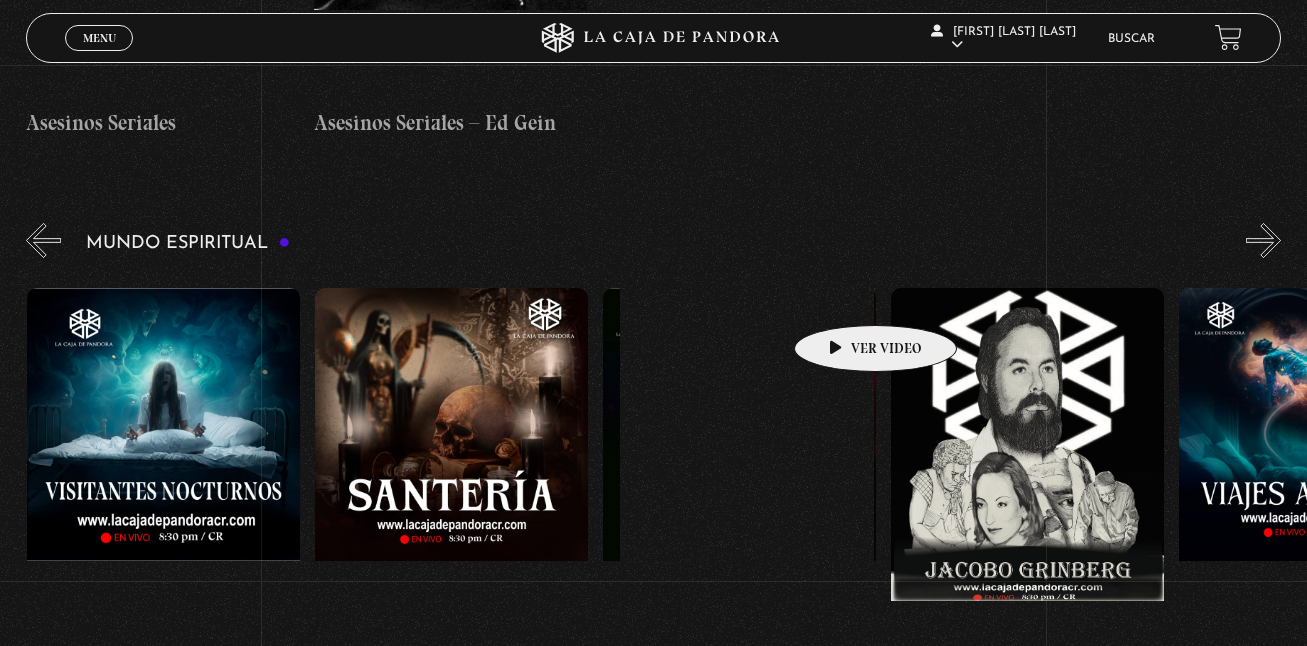 scroll, scrollTop: 0, scrollLeft: 1440, axis: horizontal 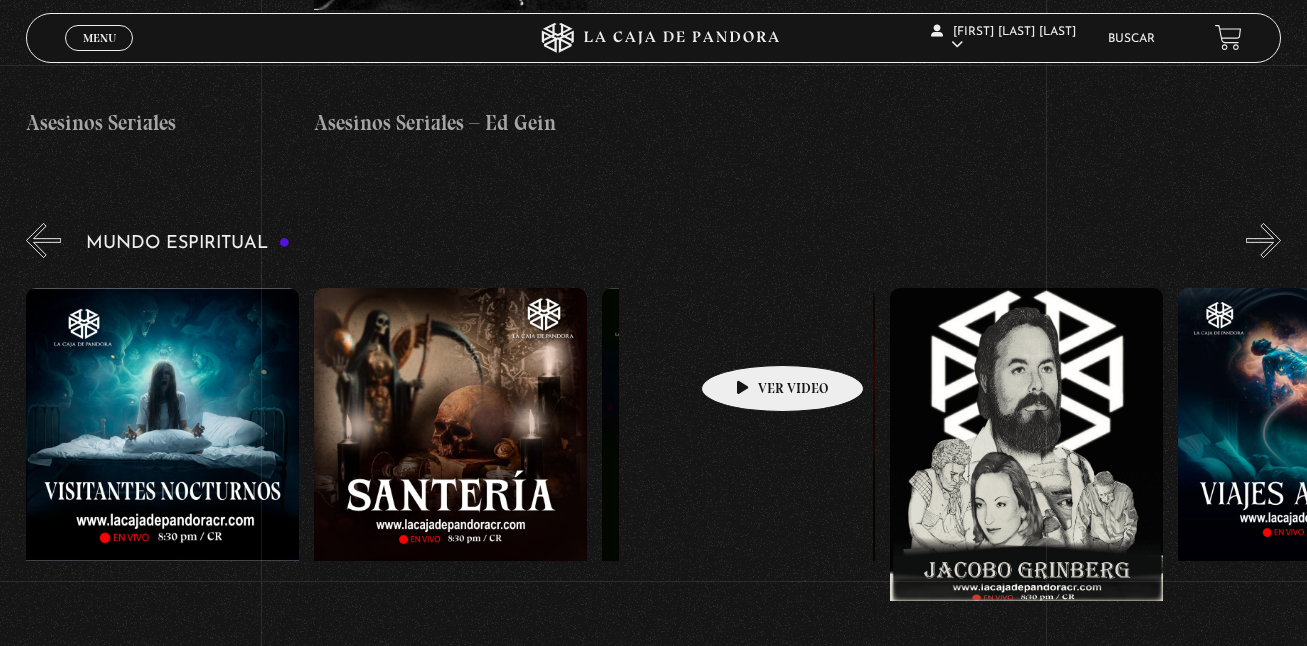 click at bounding box center [738, 468] 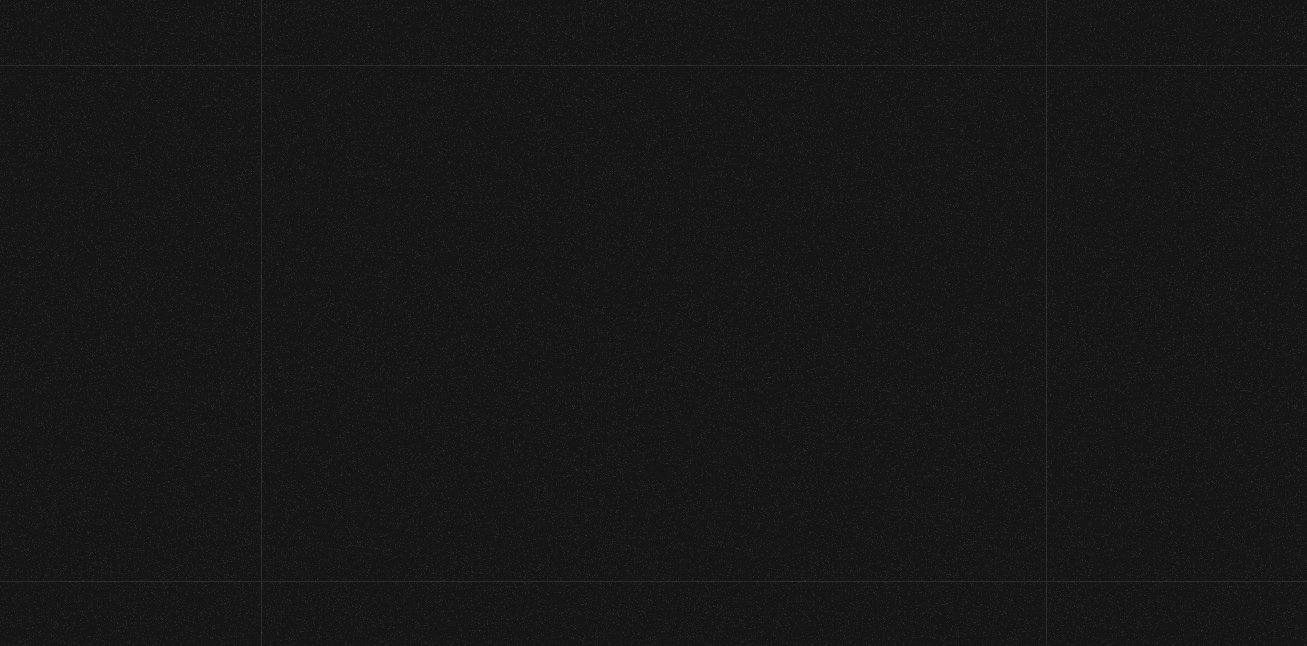 scroll, scrollTop: 0, scrollLeft: 0, axis: both 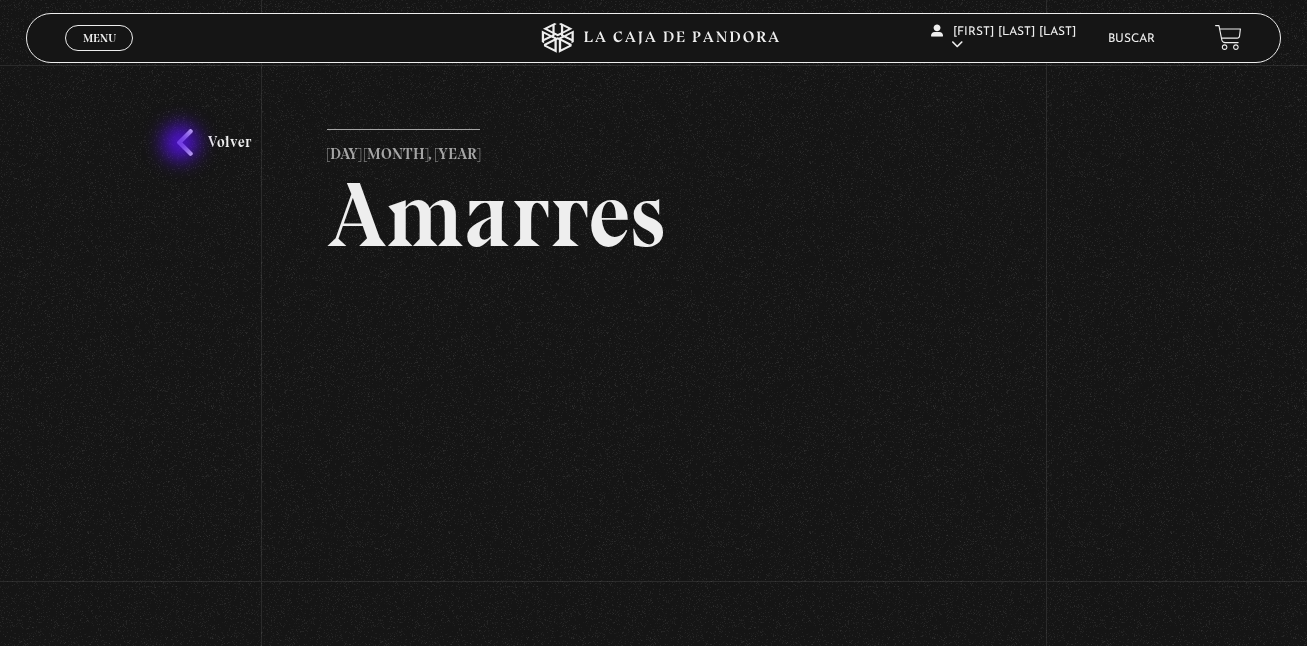 click on "Volver" at bounding box center [214, 142] 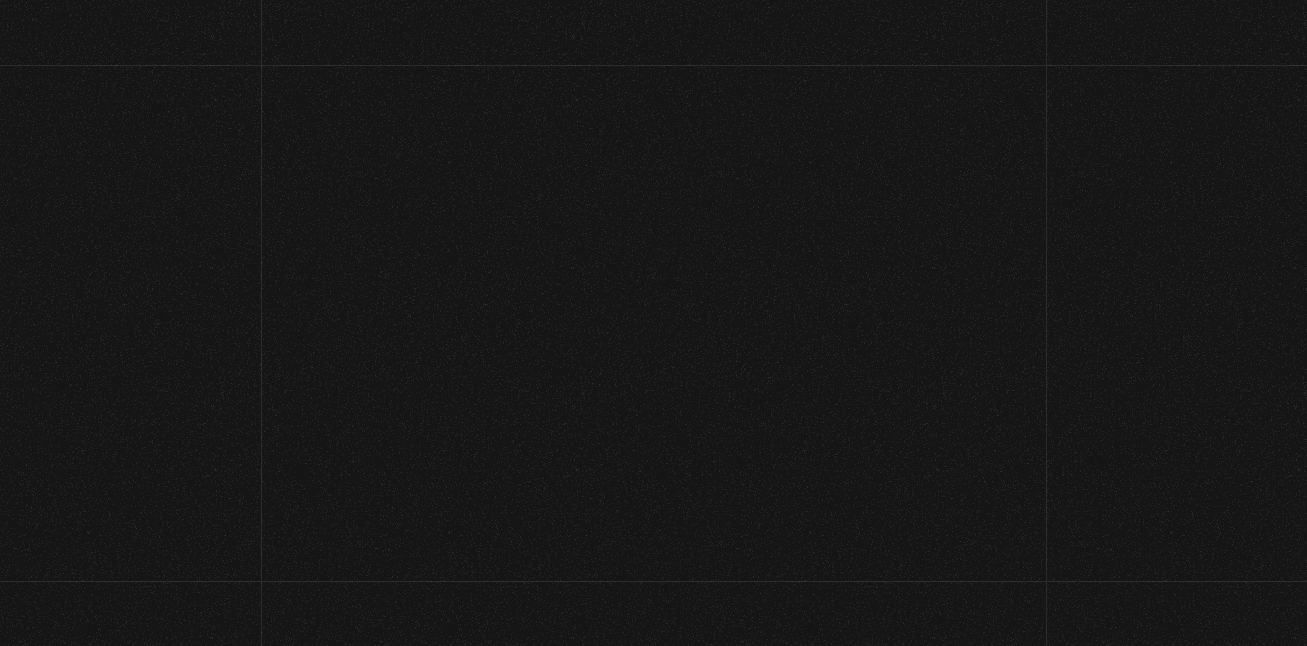scroll, scrollTop: 0, scrollLeft: 0, axis: both 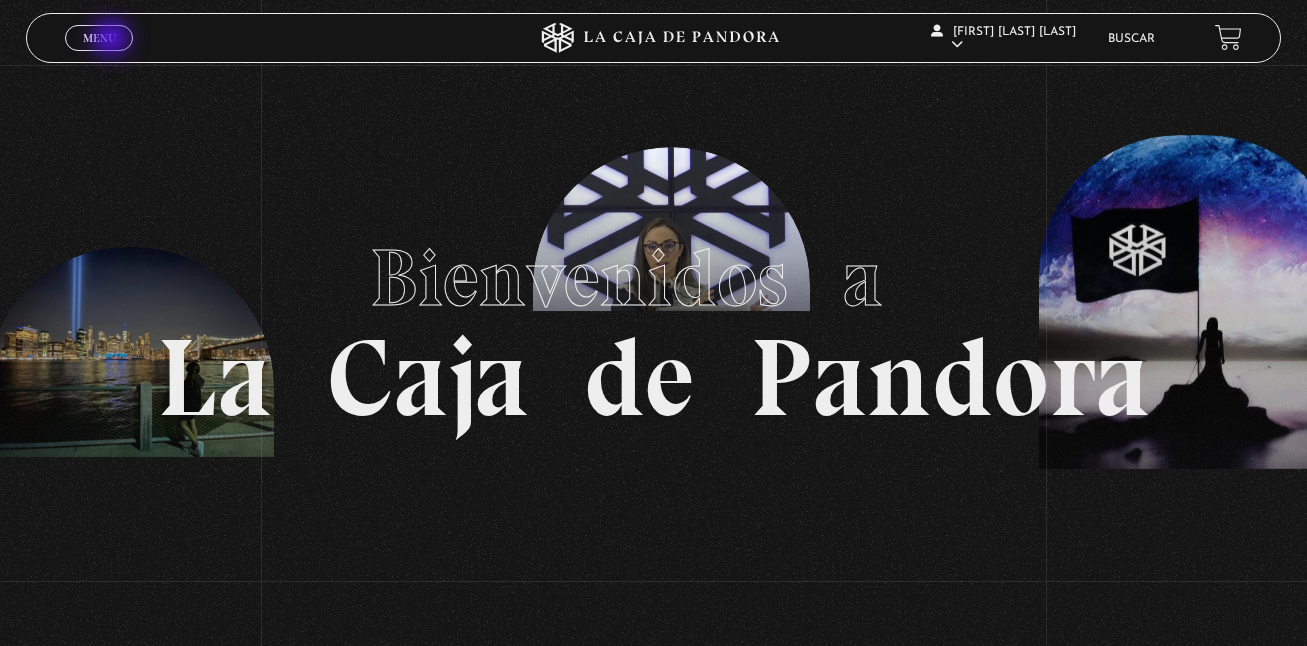 click on "Menu" at bounding box center [99, 38] 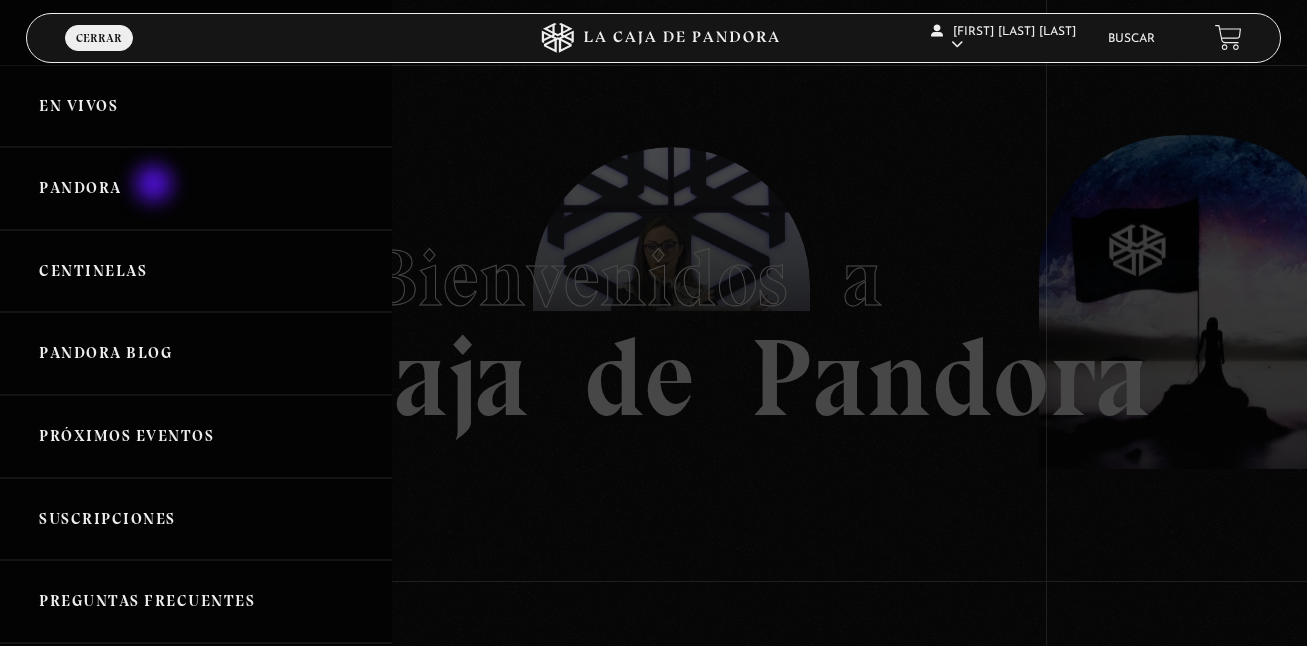click on "Pandora" at bounding box center (196, 188) 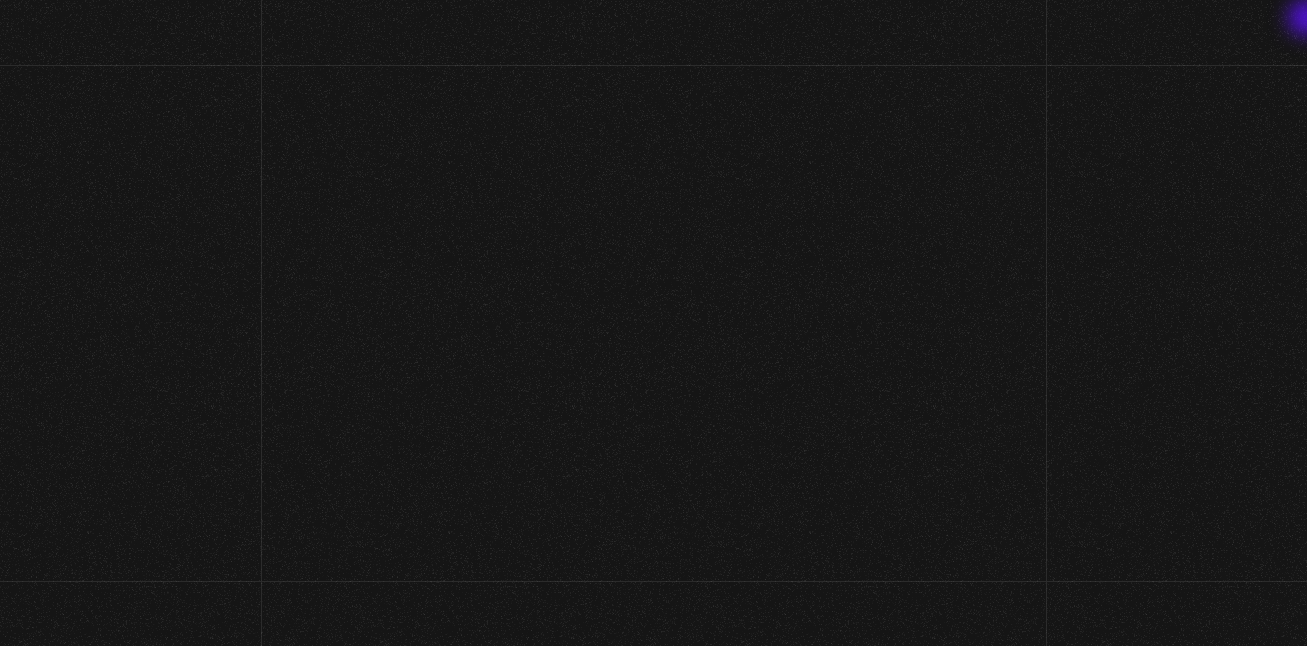 scroll, scrollTop: 0, scrollLeft: 0, axis: both 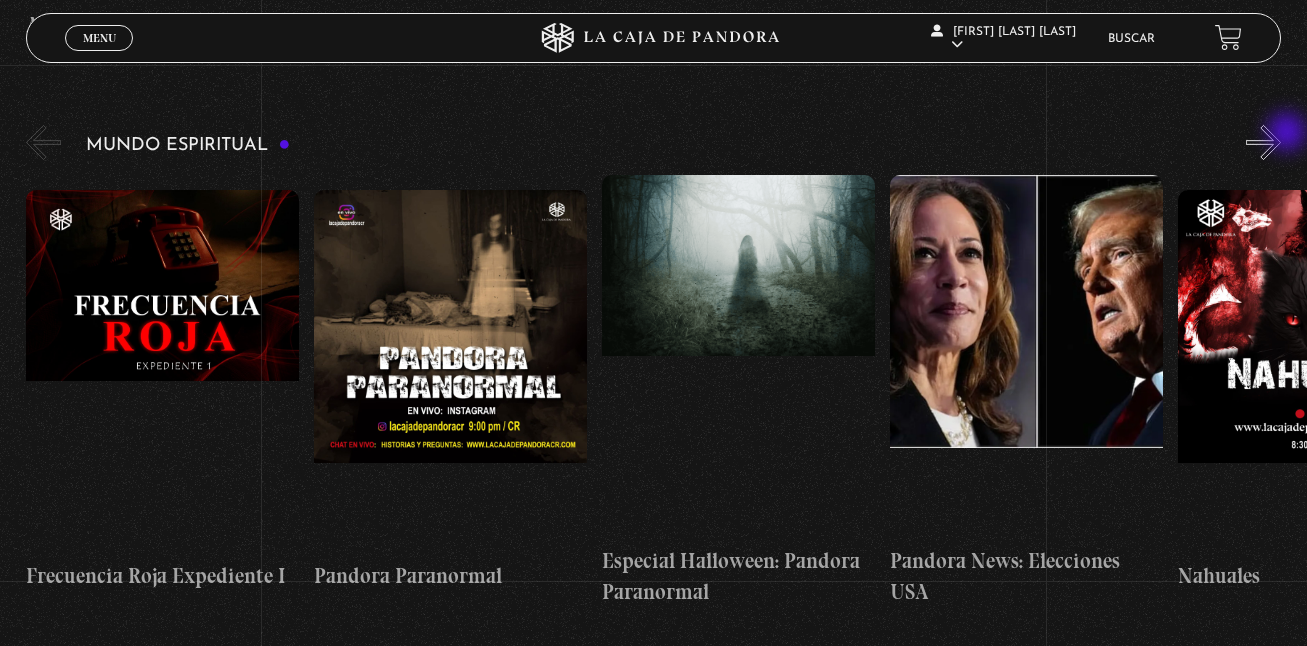 click on "»" at bounding box center (1263, 142) 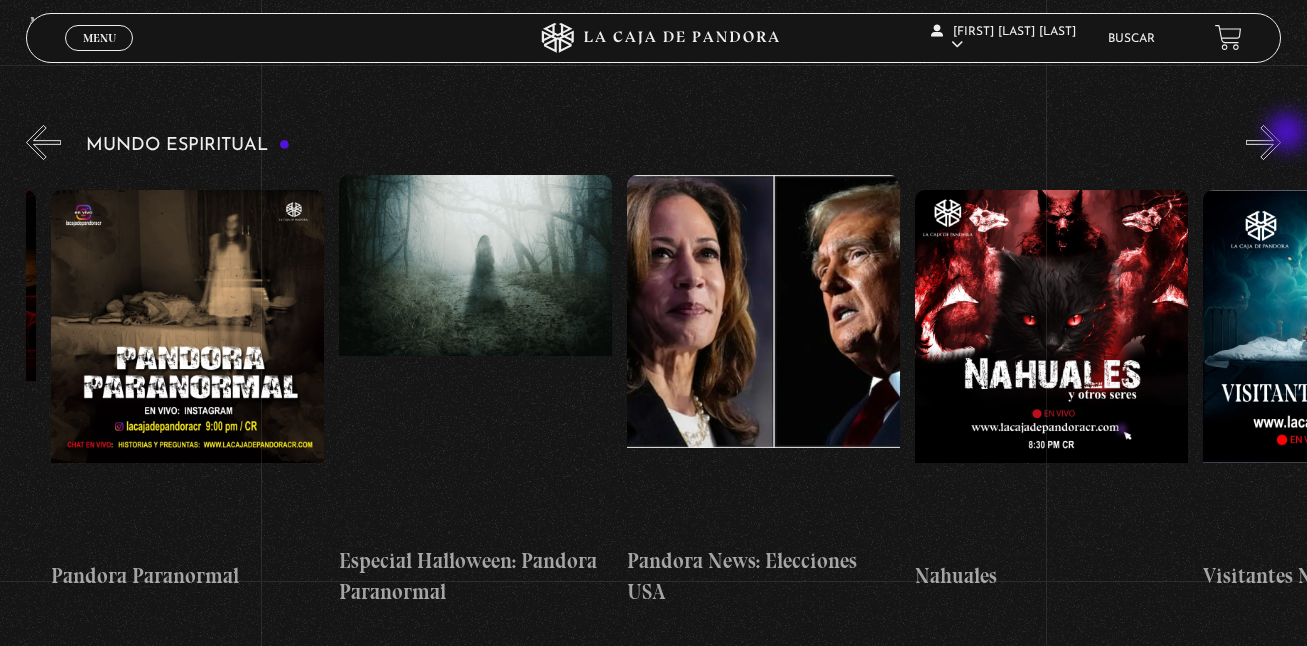 click on "»" at bounding box center (1263, 142) 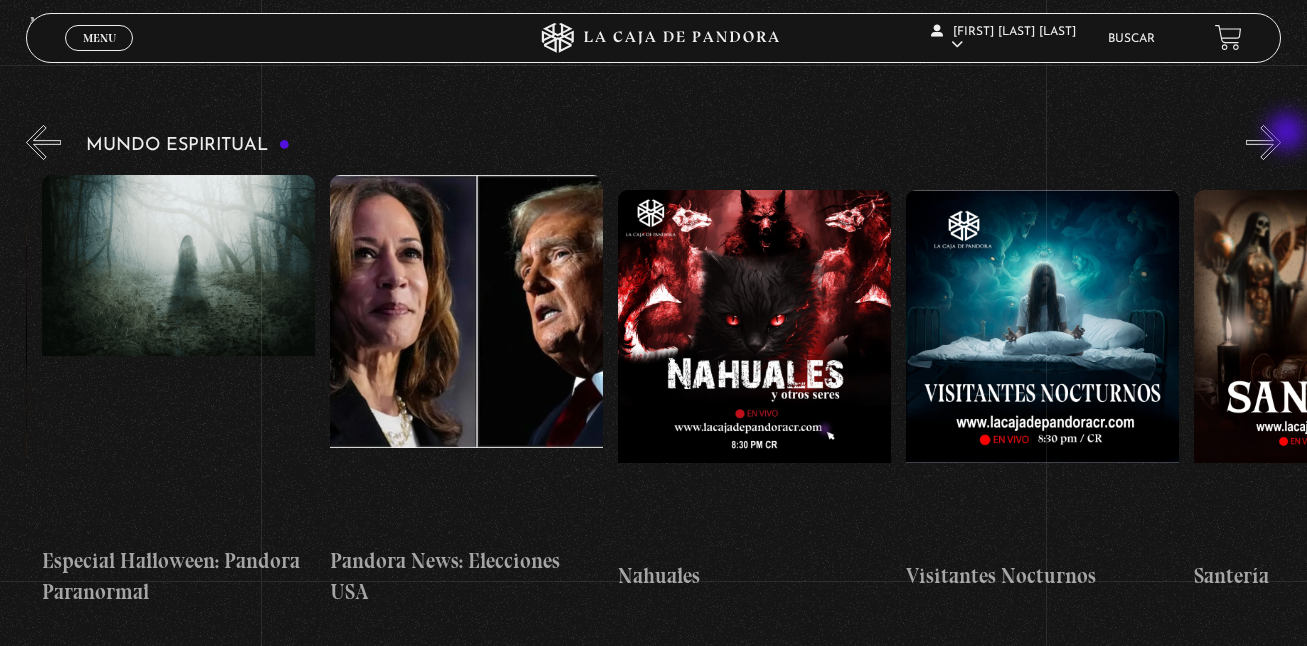 click on "»" at bounding box center (1263, 142) 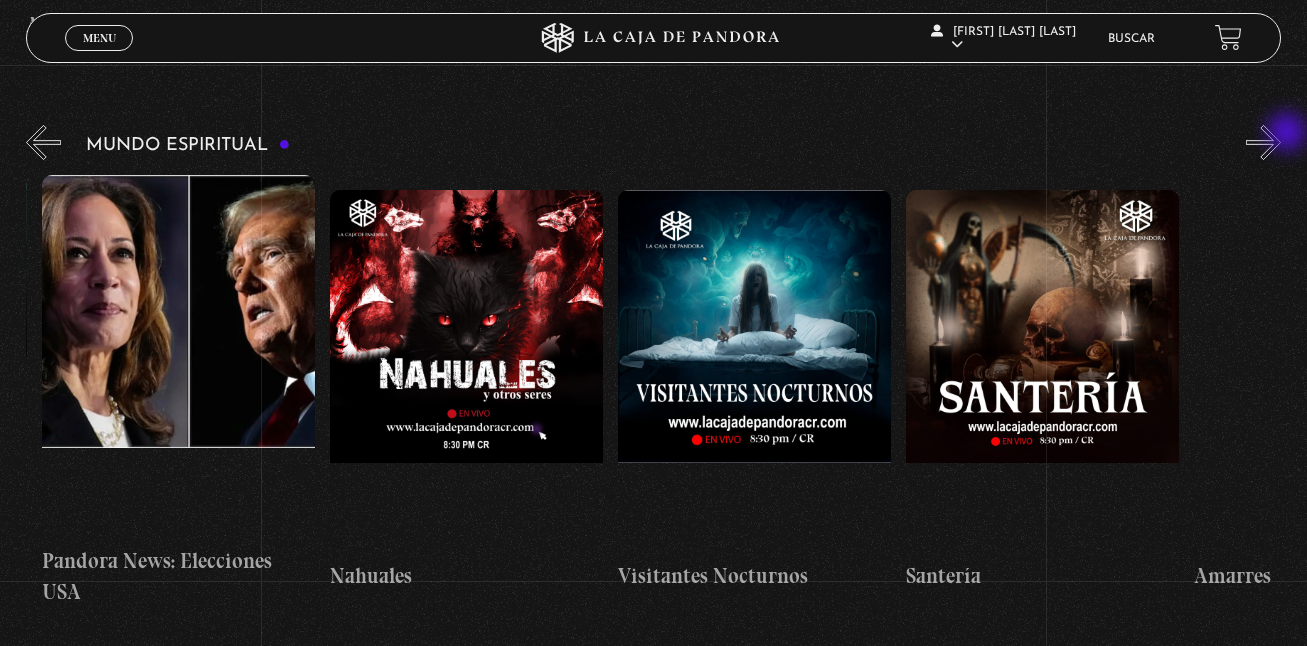 click on "»" at bounding box center (1263, 142) 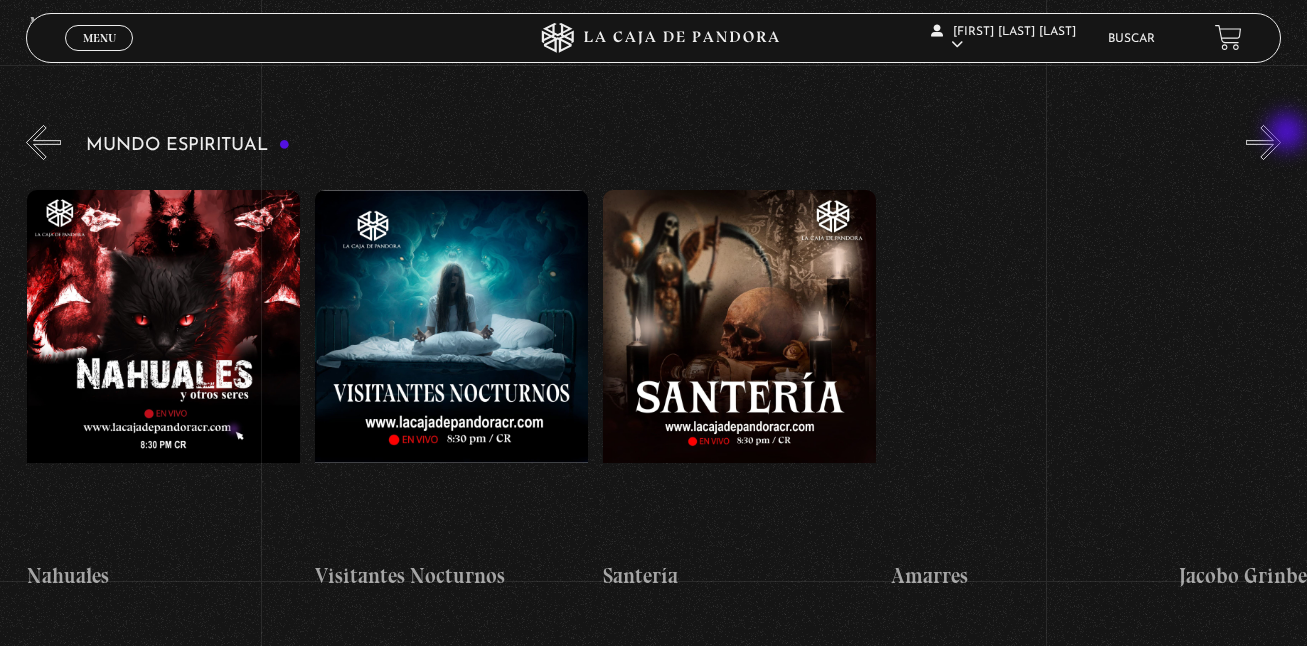 click on "»" at bounding box center [1263, 142] 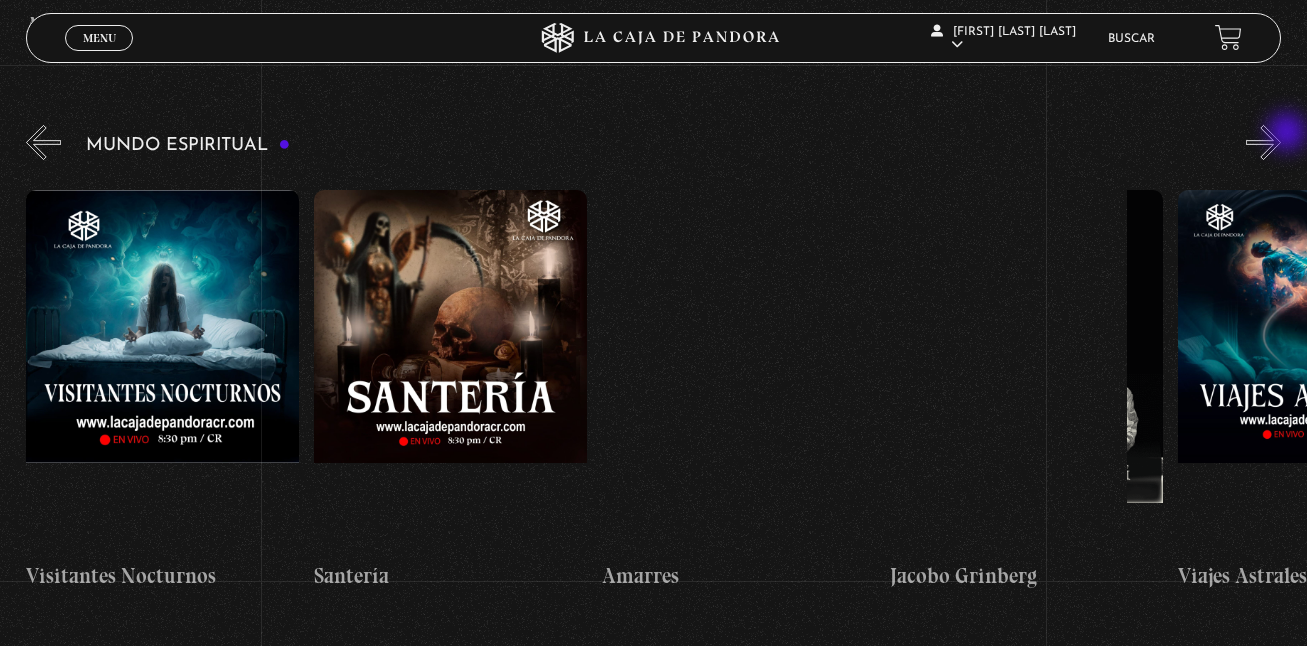 click on "»" at bounding box center (1263, 142) 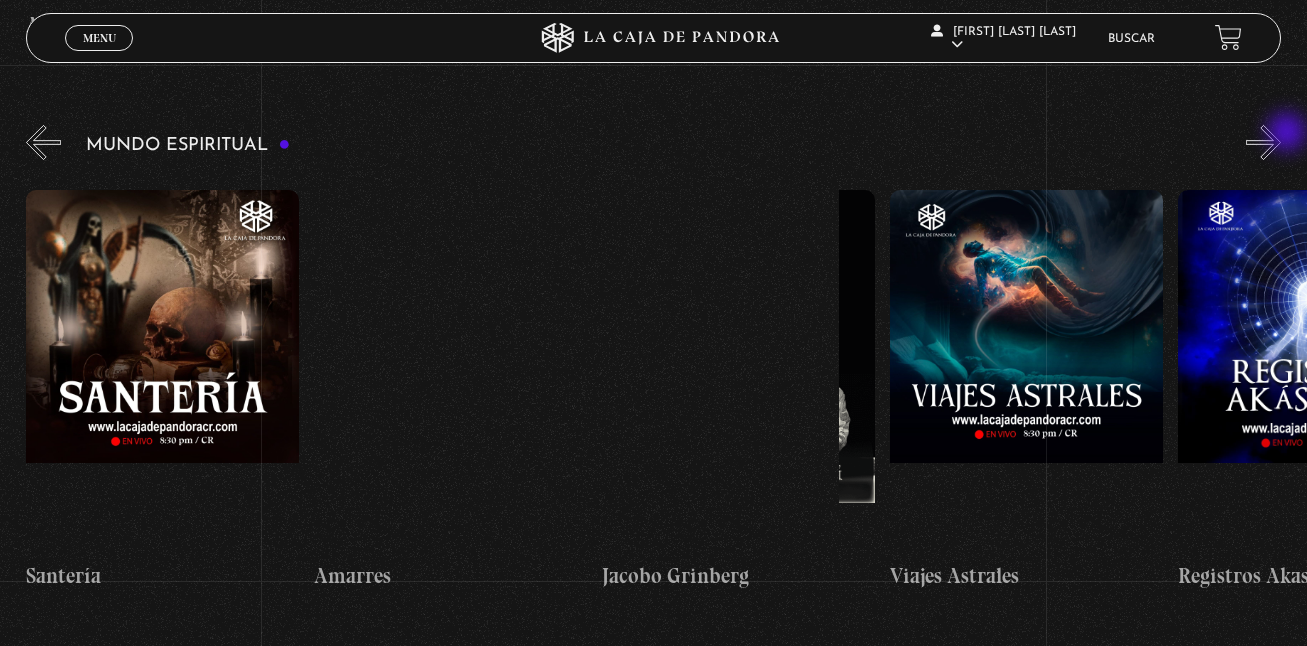 click on "»" at bounding box center [1263, 142] 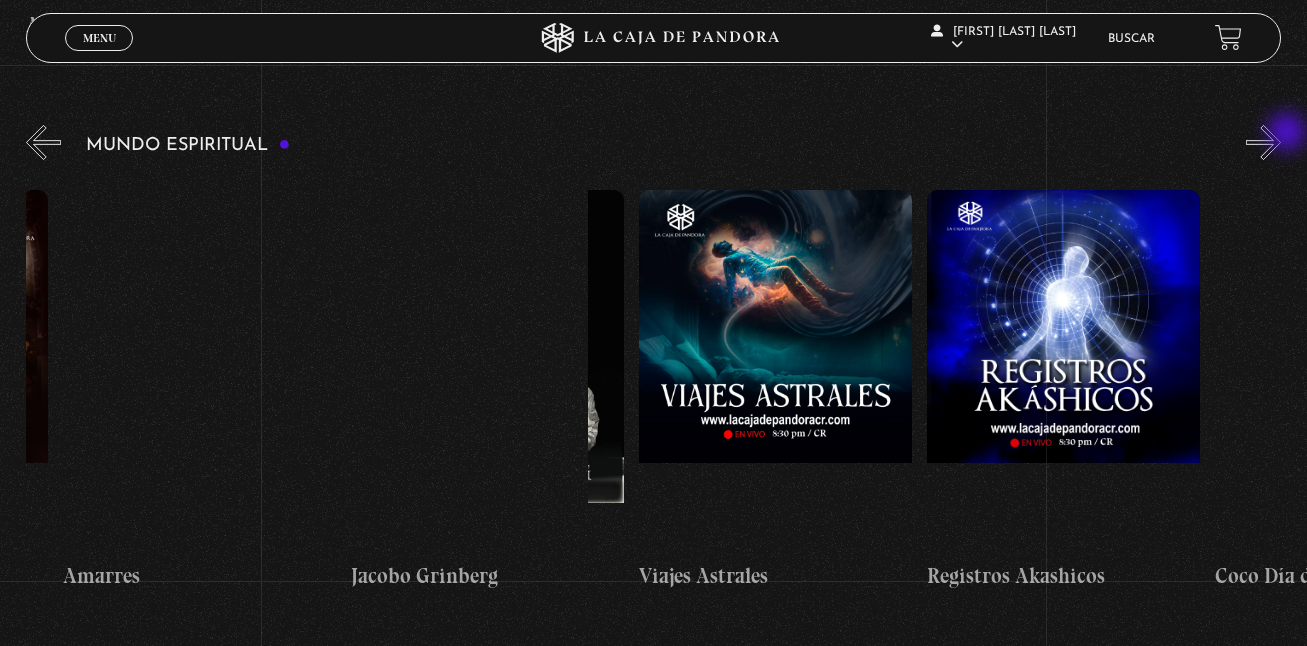 click on "»" at bounding box center [1263, 142] 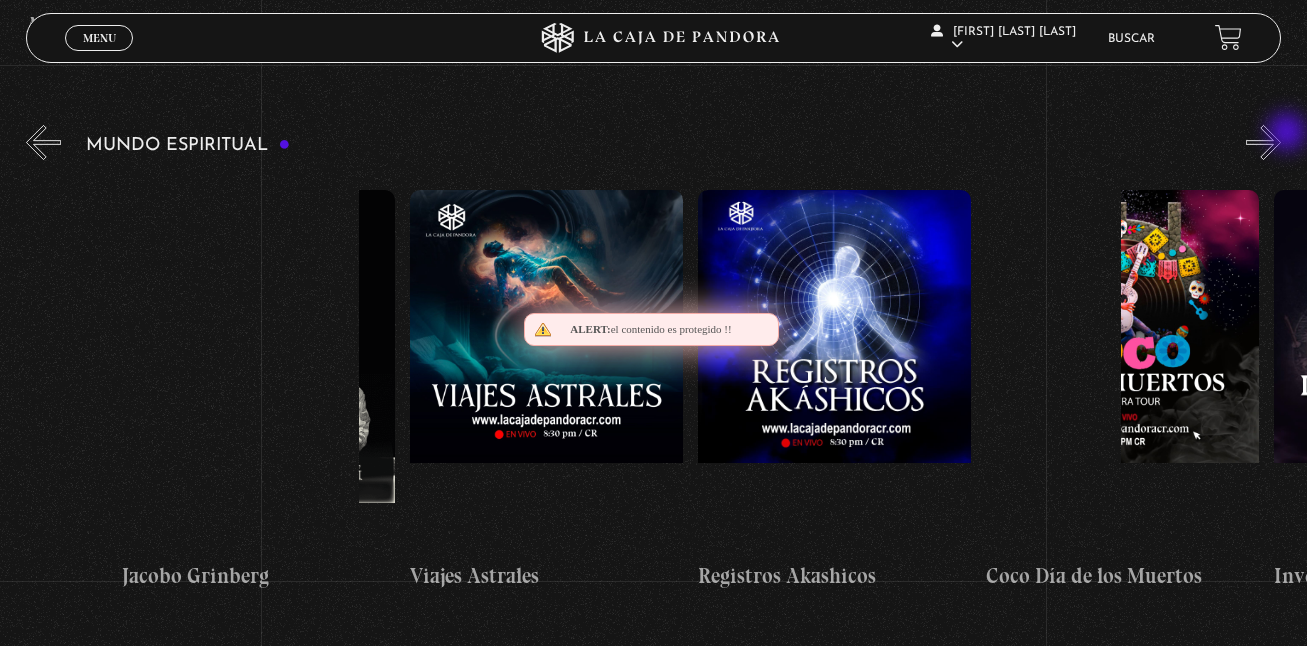 click on "»" at bounding box center [1263, 142] 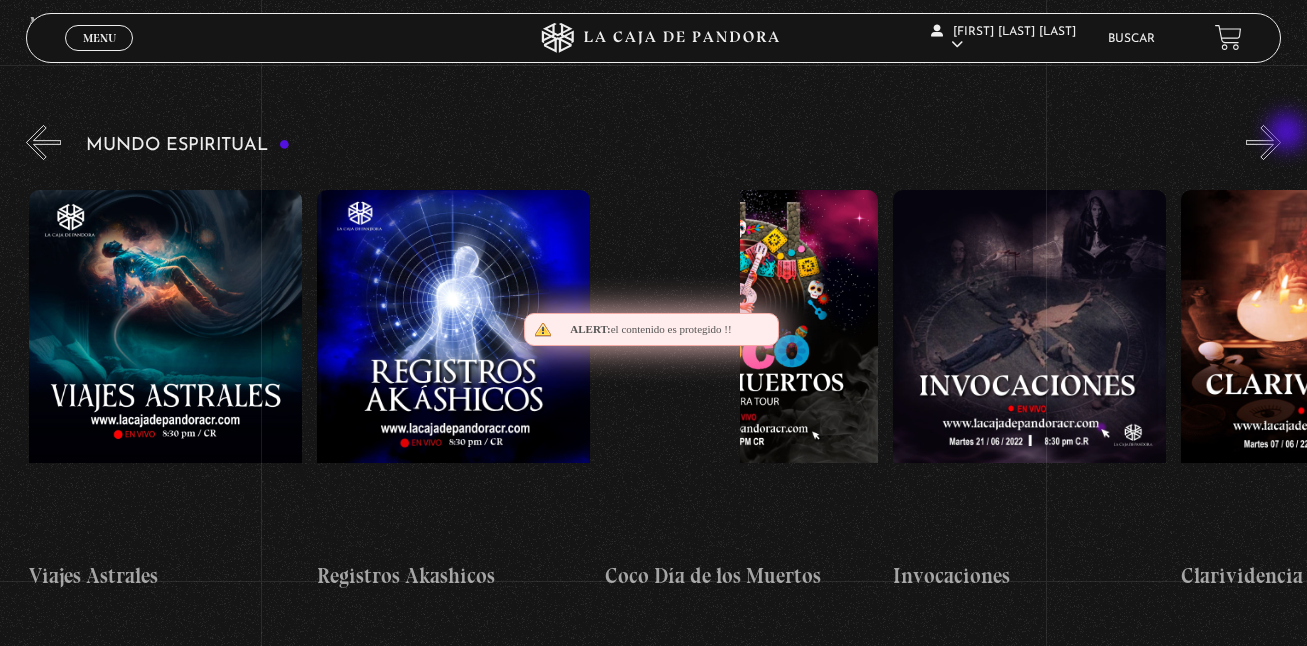 click on "»" at bounding box center (1263, 142) 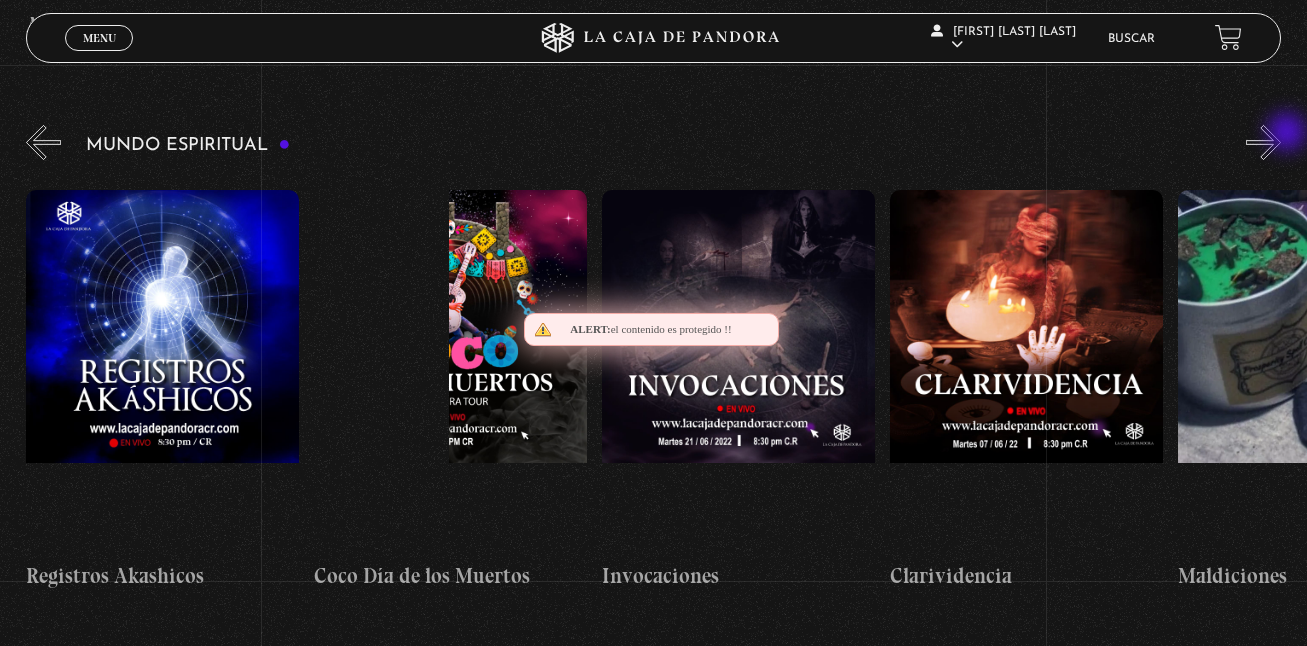 click on "»" at bounding box center (1263, 142) 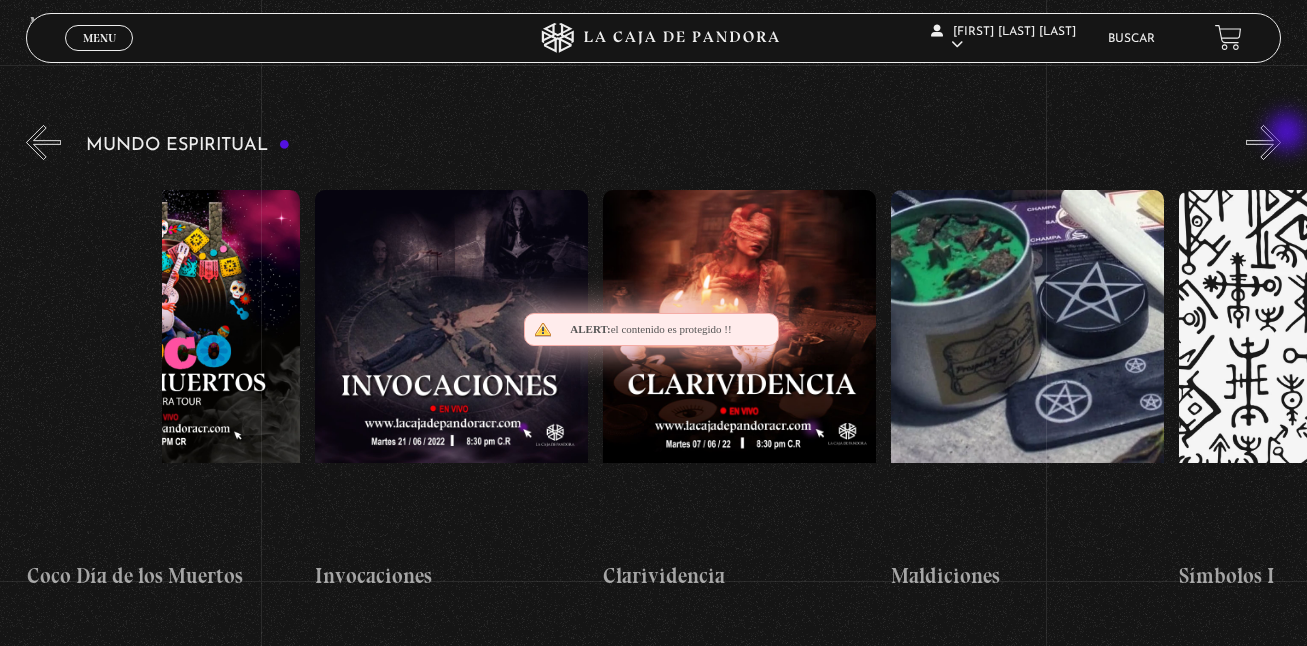 click on "»" at bounding box center (1263, 142) 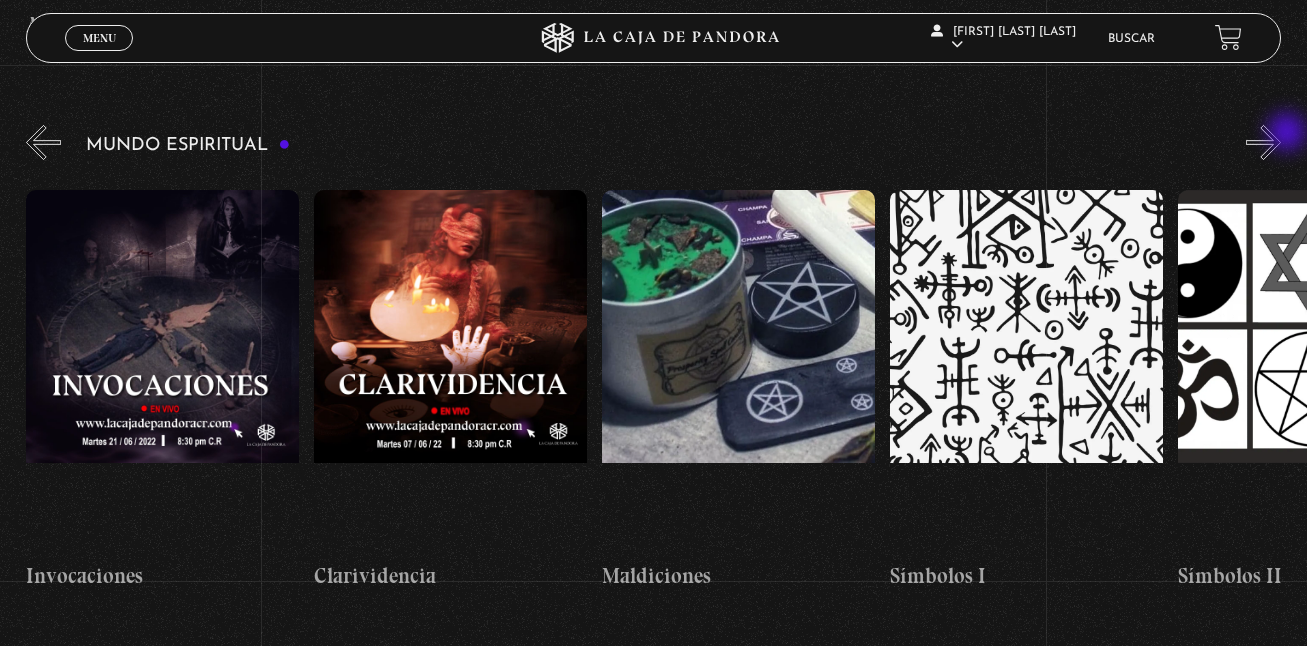 click on "»" at bounding box center (1263, 142) 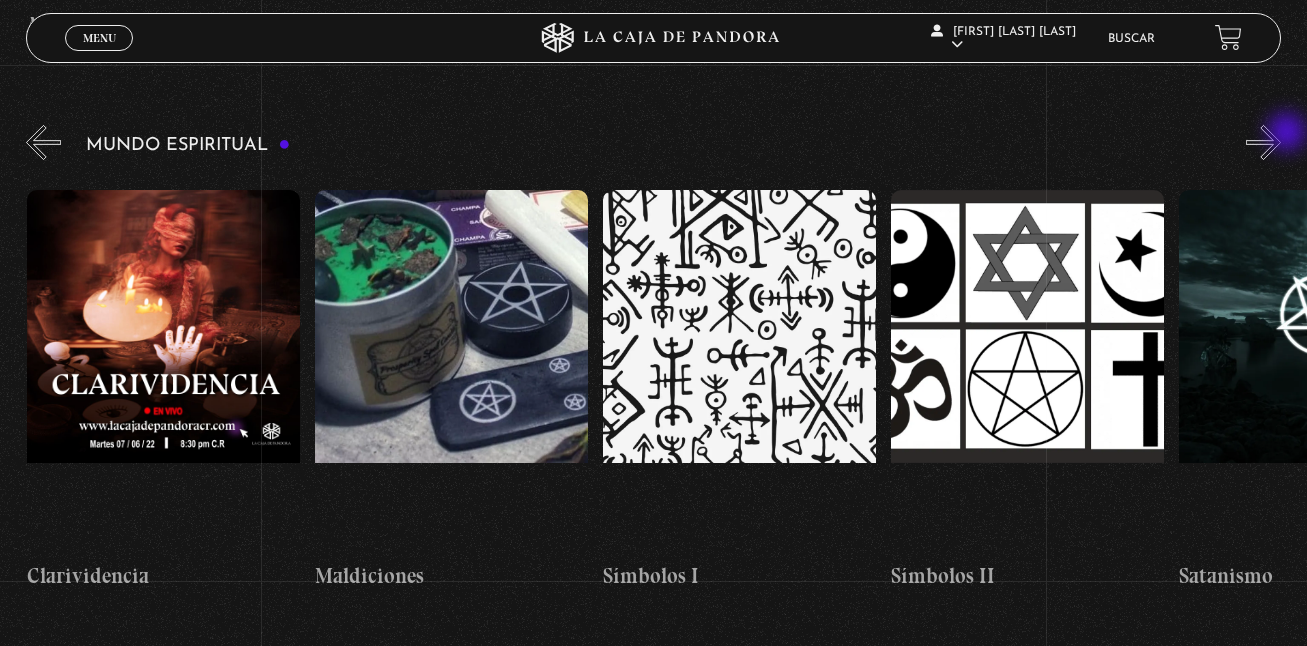 click on "»" at bounding box center (1263, 142) 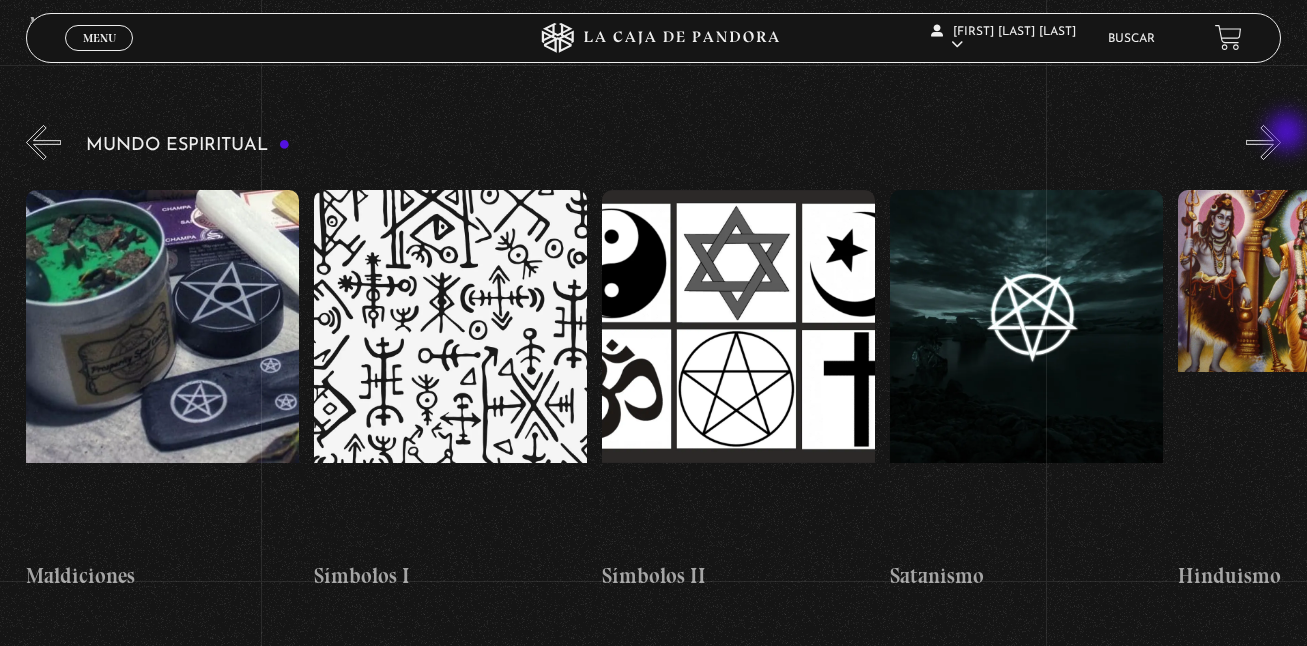click on "»" at bounding box center [1263, 142] 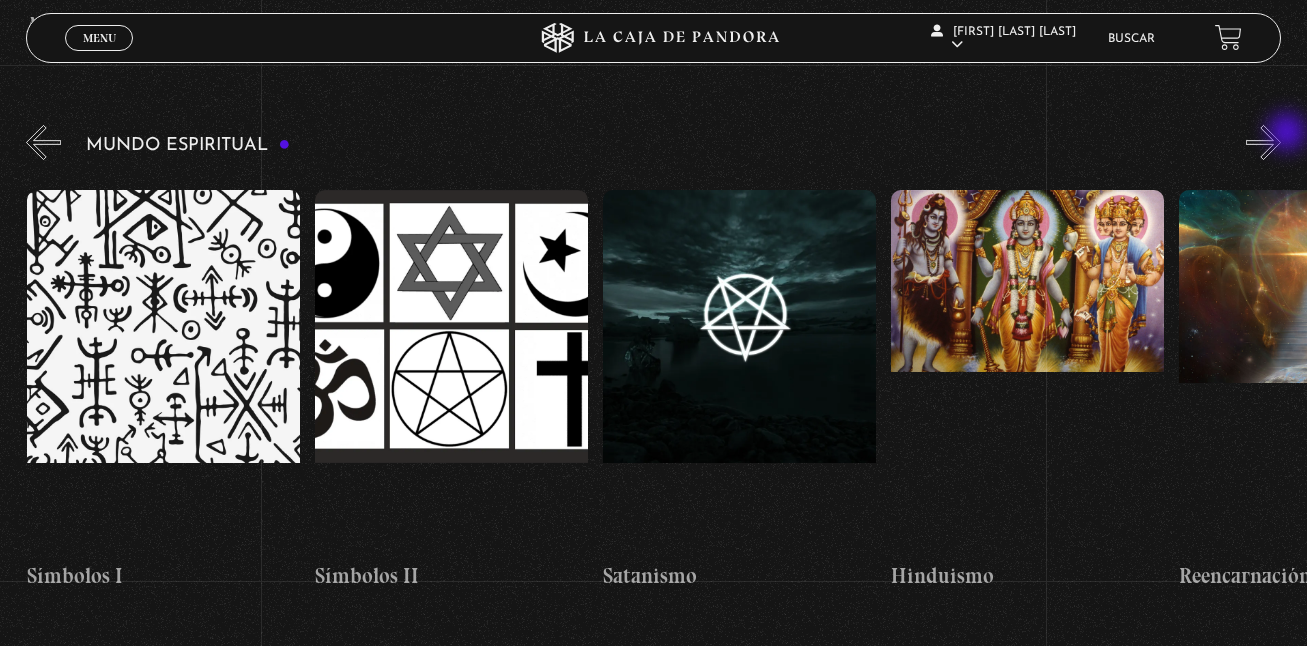 click on "»" at bounding box center (1263, 142) 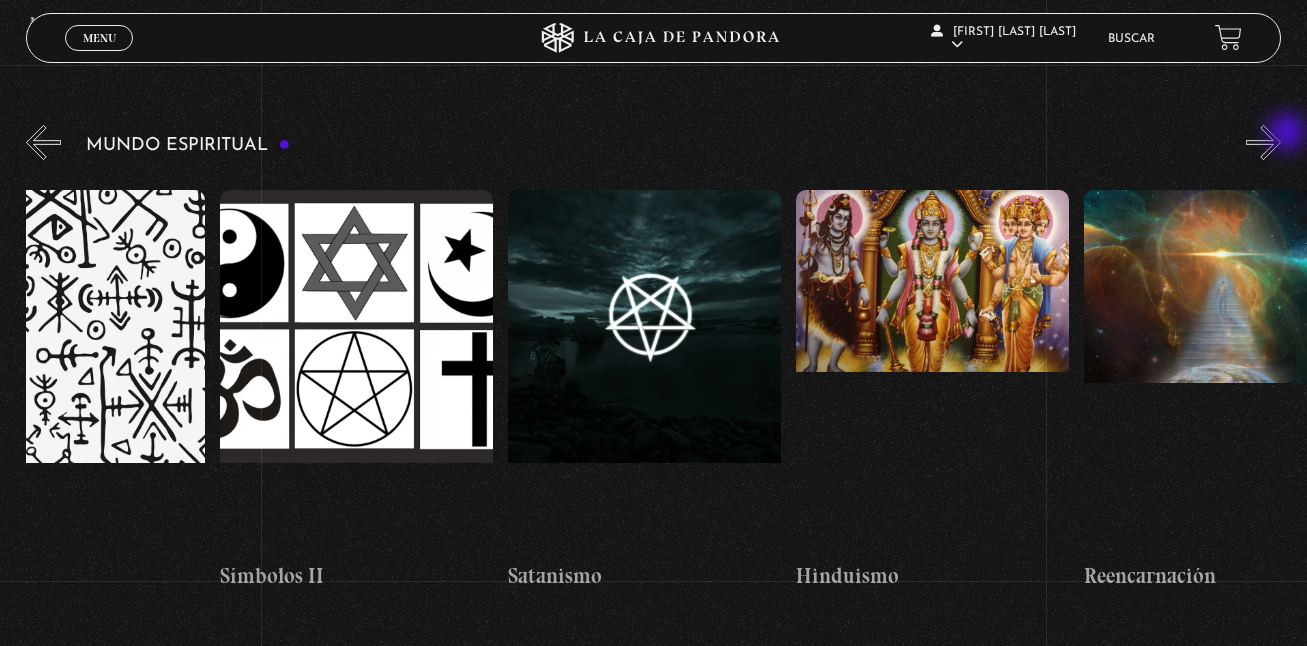 scroll, scrollTop: 0, scrollLeft: 4464, axis: horizontal 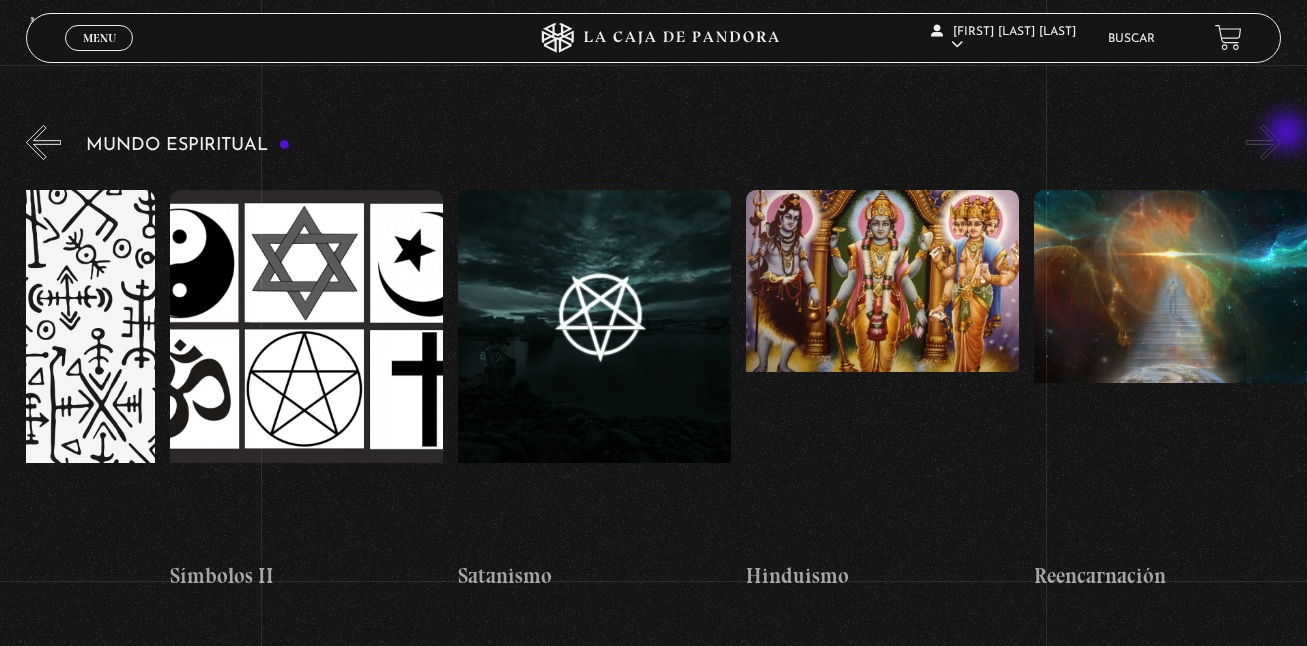 click on "»" at bounding box center (1263, 142) 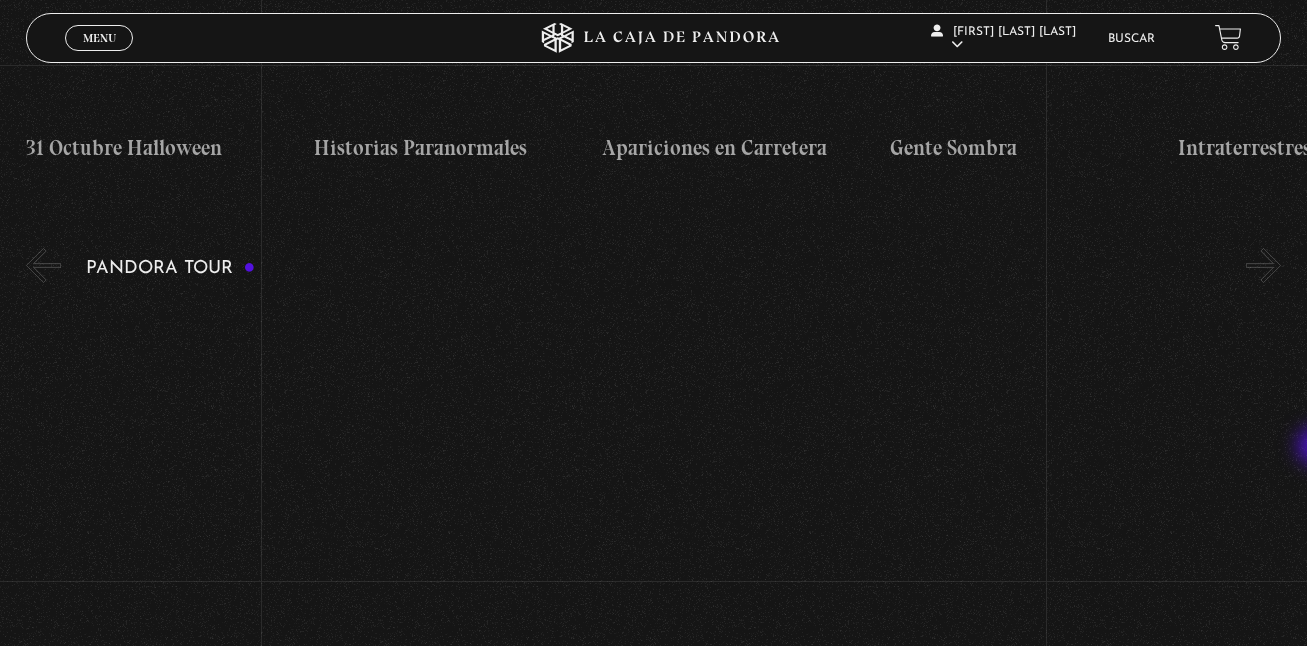 scroll, scrollTop: 0, scrollLeft: 0, axis: both 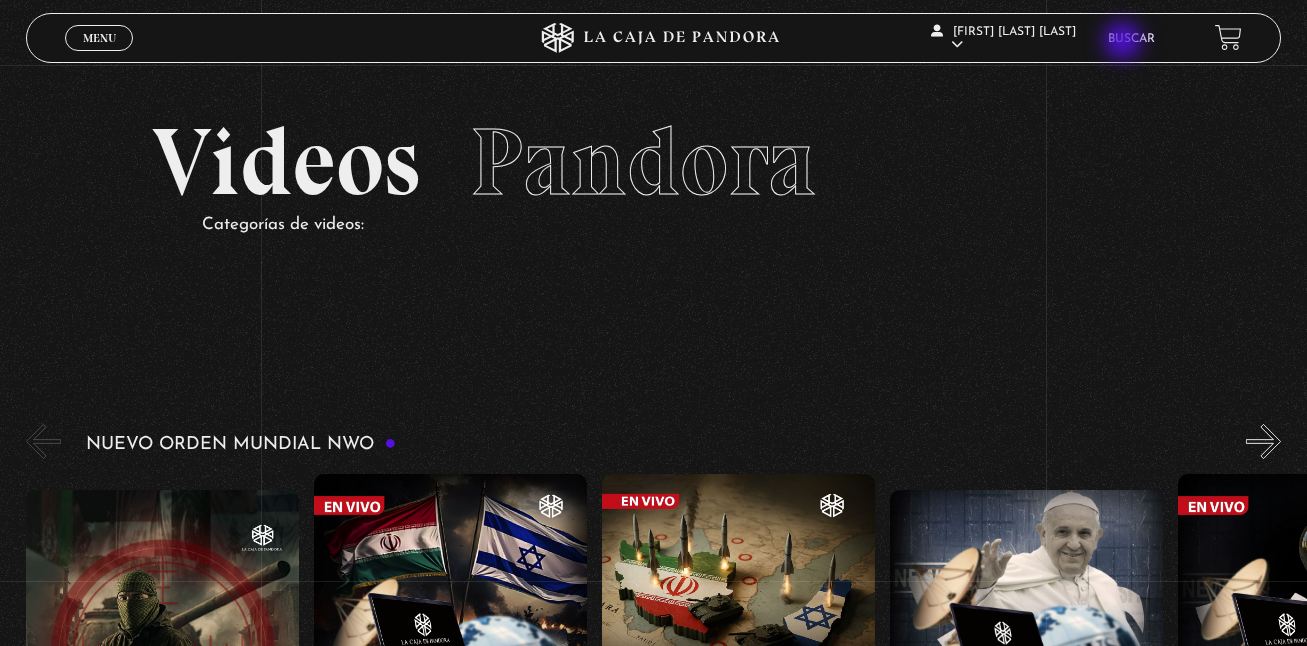 click on "Buscar" at bounding box center (1131, 39) 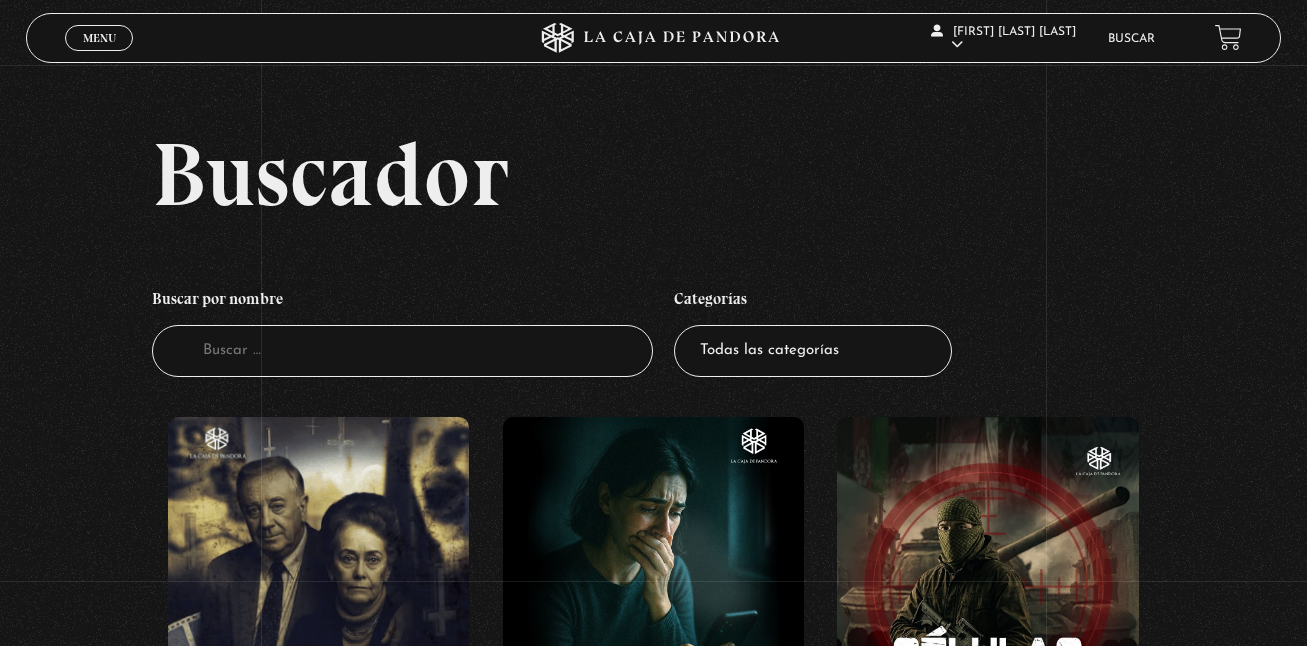 scroll, scrollTop: 0, scrollLeft: 0, axis: both 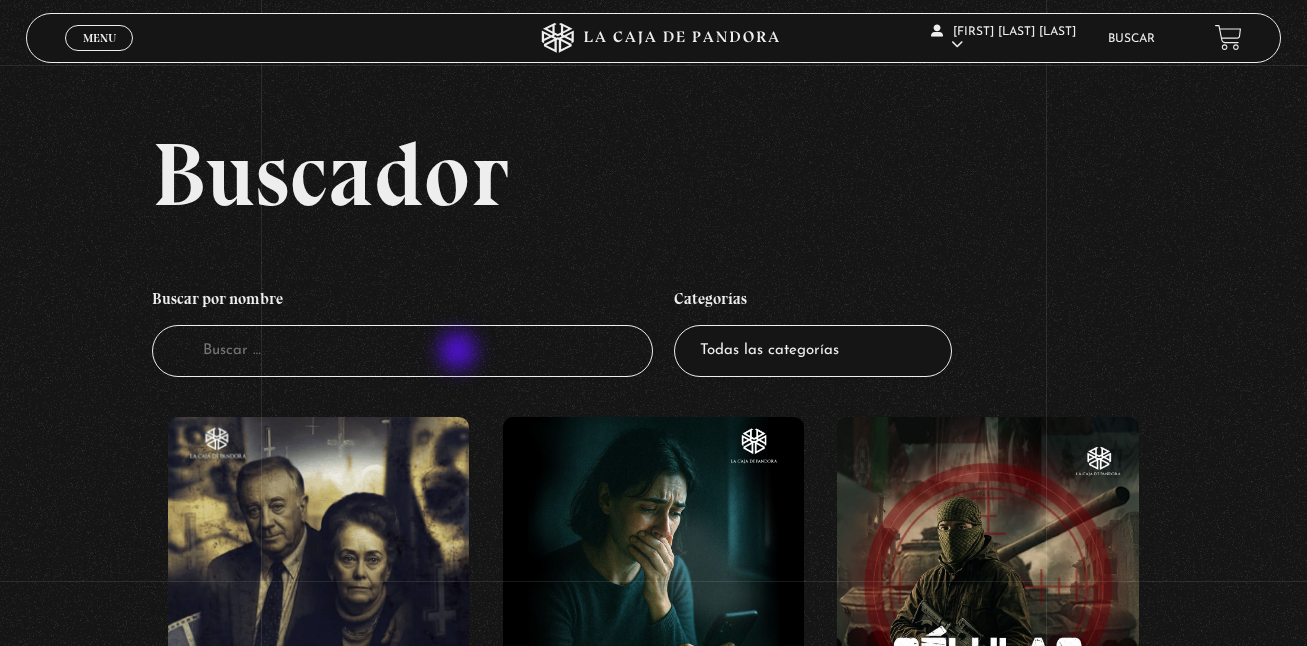 click on "Buscador" at bounding box center (403, 351) 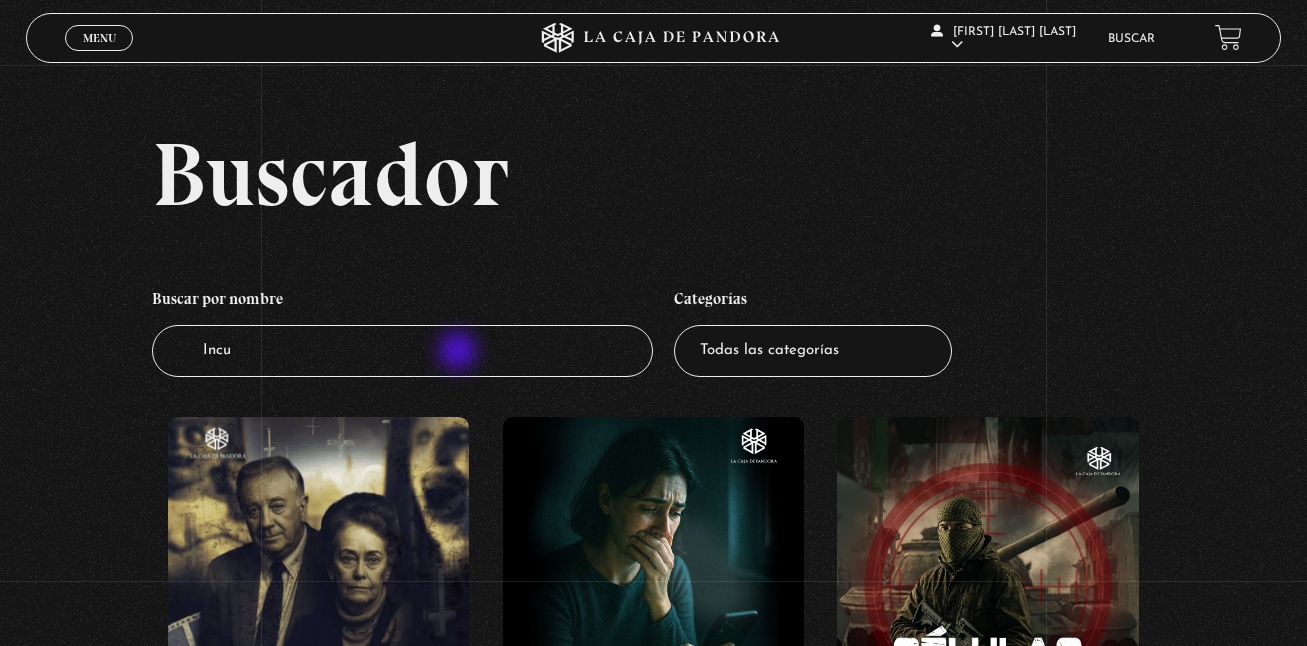type on "Incub" 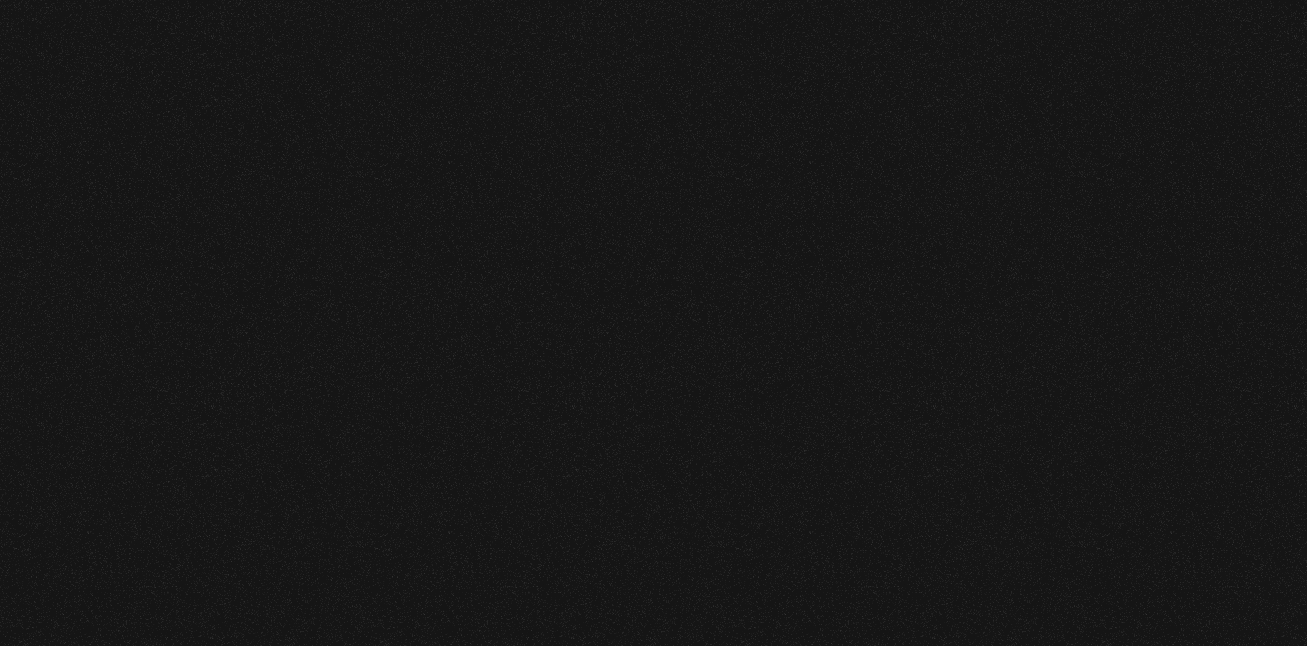 scroll, scrollTop: 0, scrollLeft: 0, axis: both 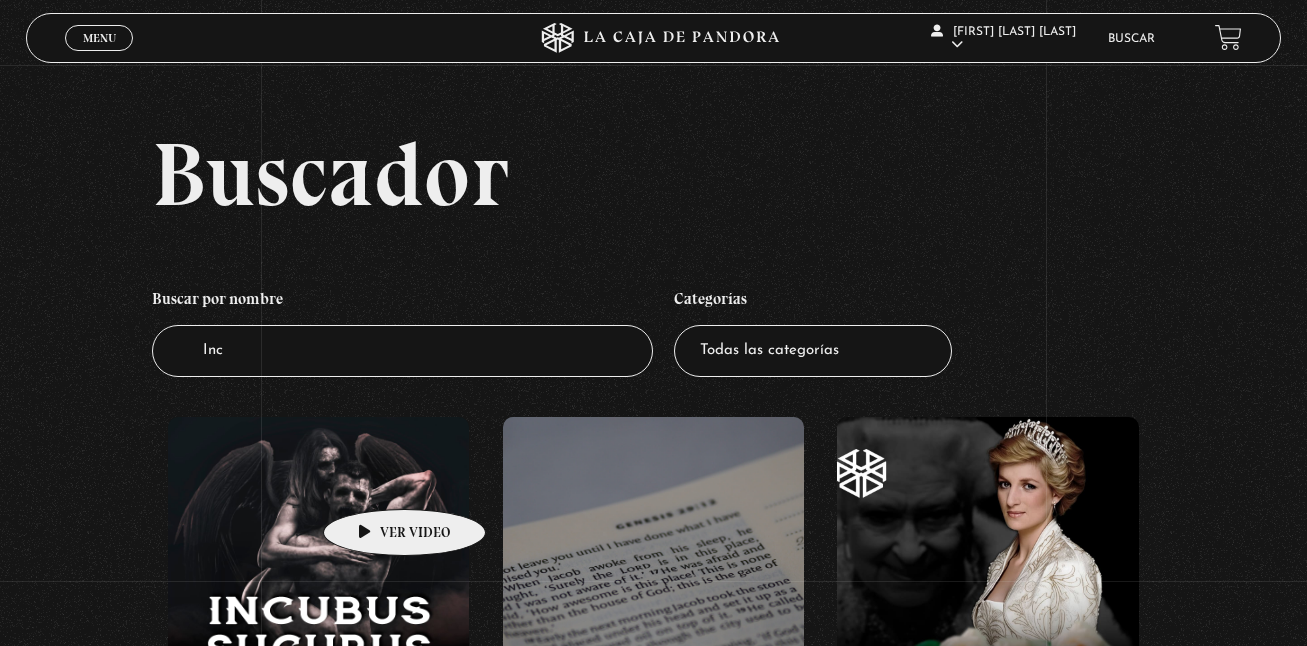 click at bounding box center [318, 597] 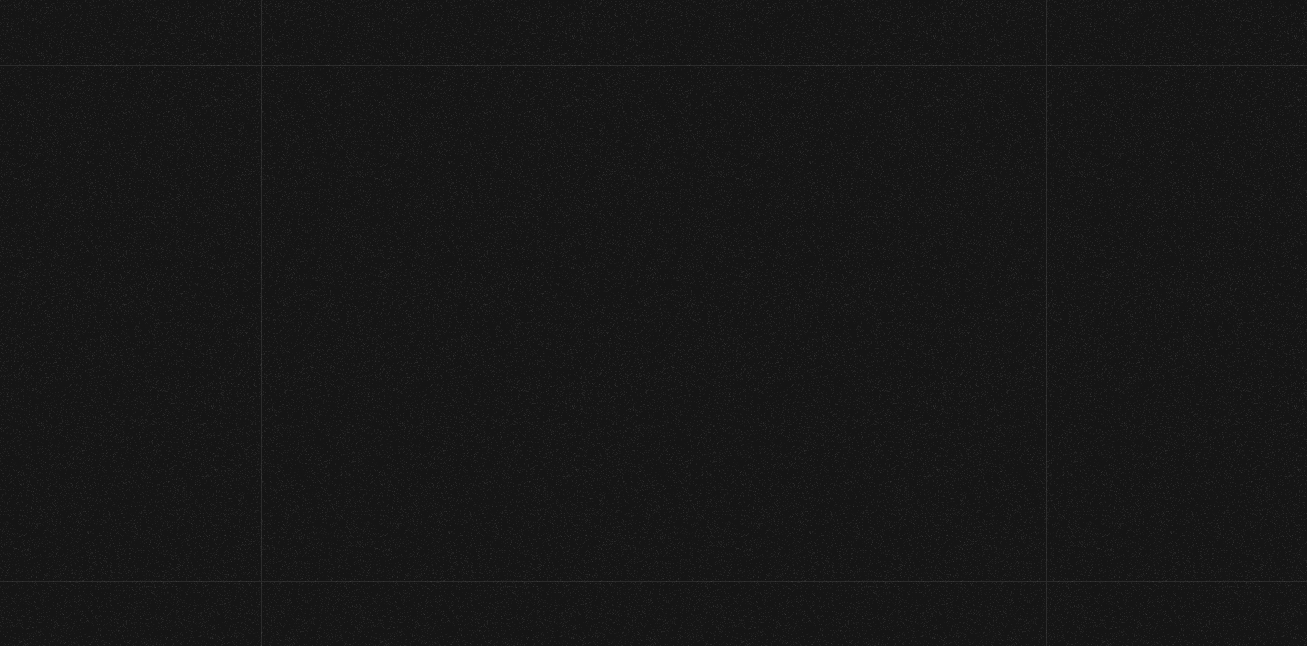 scroll, scrollTop: 0, scrollLeft: 0, axis: both 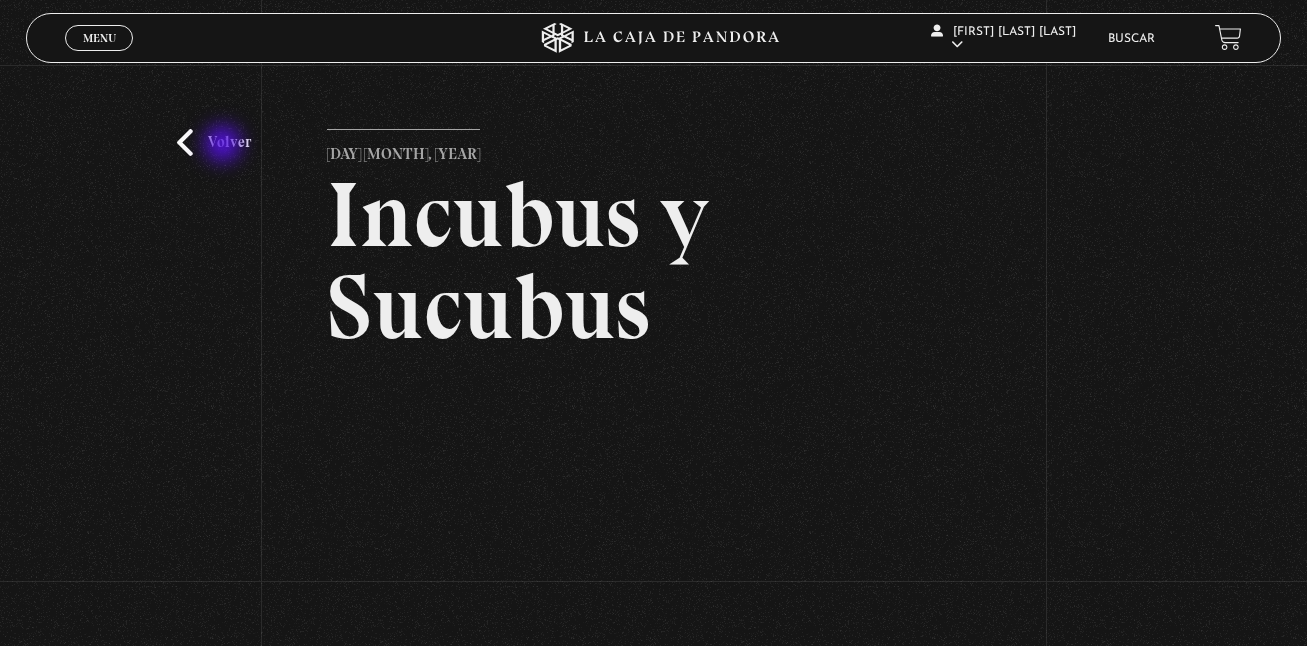 click on "Volver" at bounding box center [214, 142] 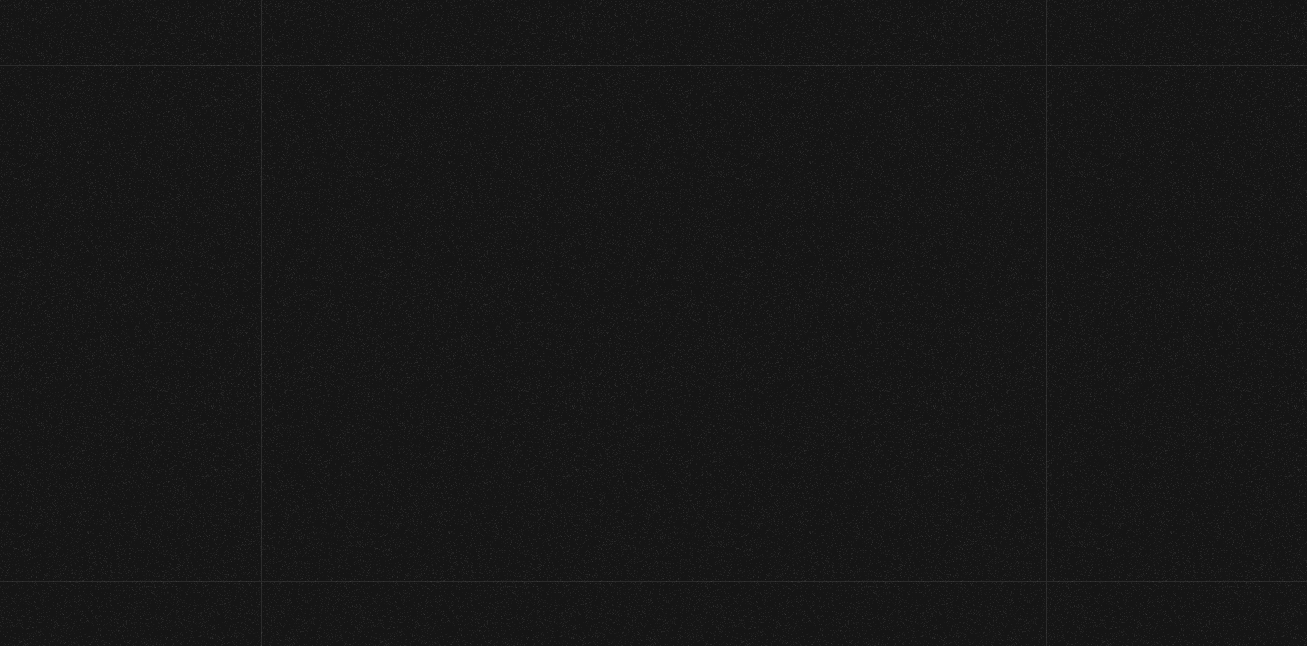 scroll, scrollTop: 0, scrollLeft: 0, axis: both 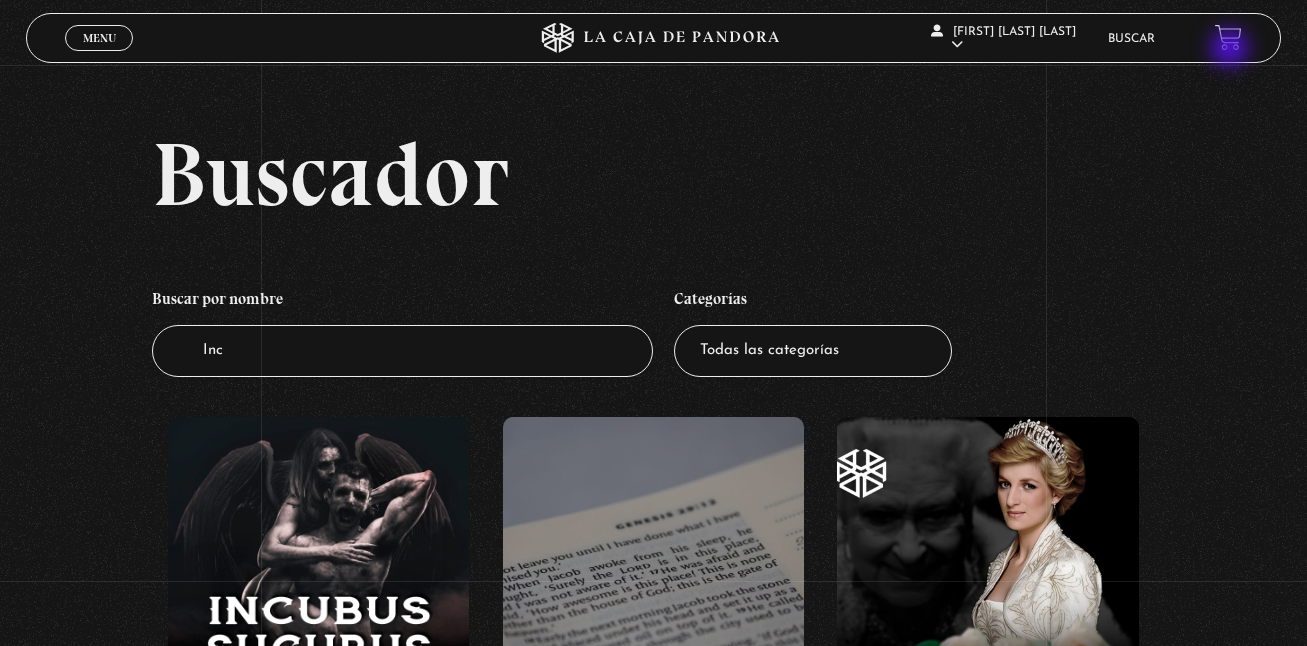 click at bounding box center [1228, 37] 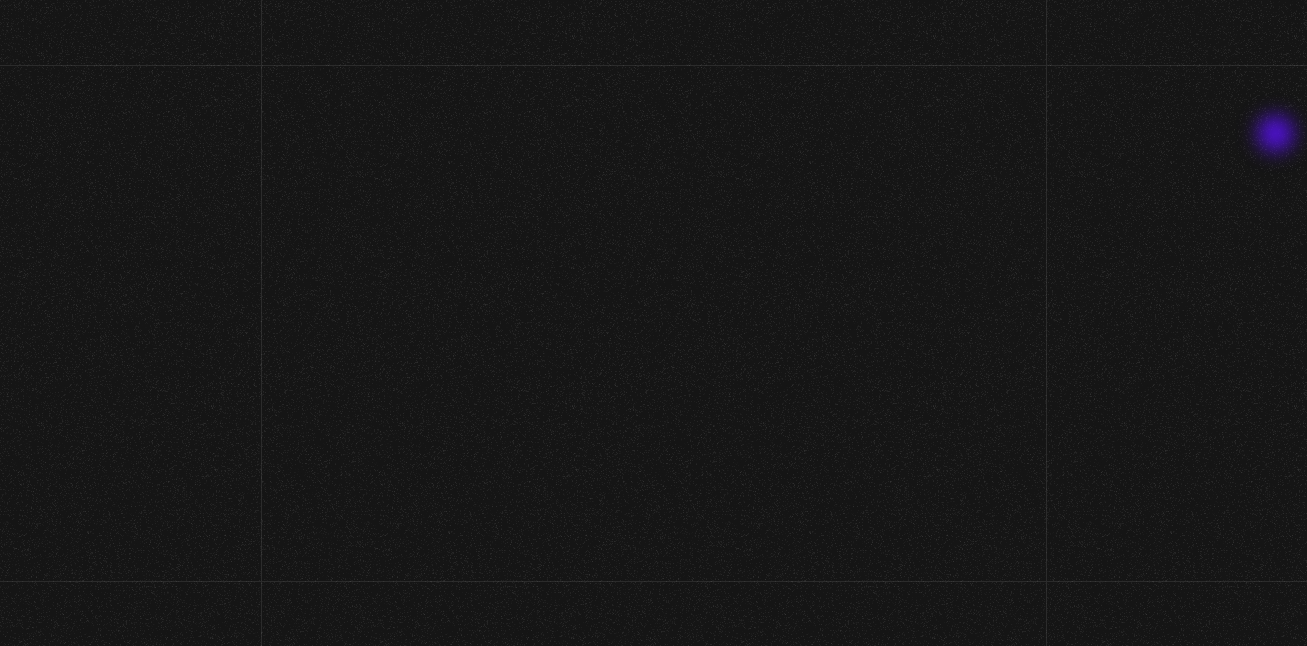 scroll, scrollTop: 0, scrollLeft: 0, axis: both 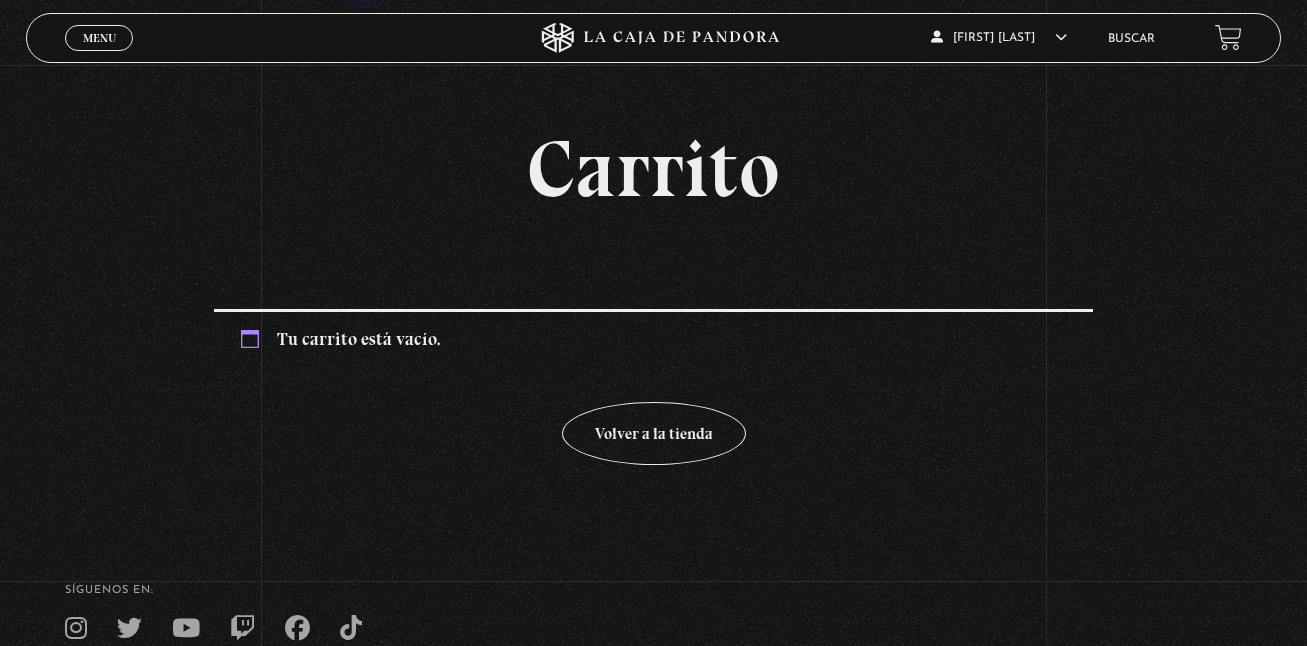 drag, startPoint x: 797, startPoint y: 70, endPoint x: 199, endPoint y: 19, distance: 600.17084 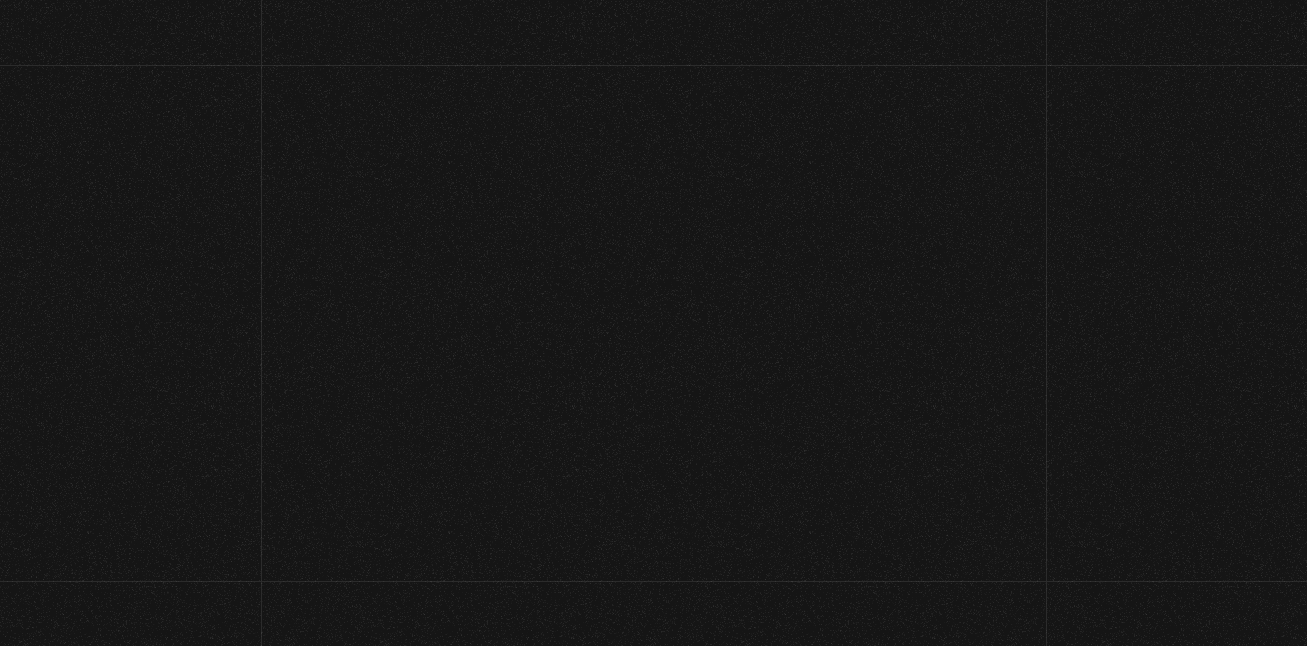scroll, scrollTop: 0, scrollLeft: 0, axis: both 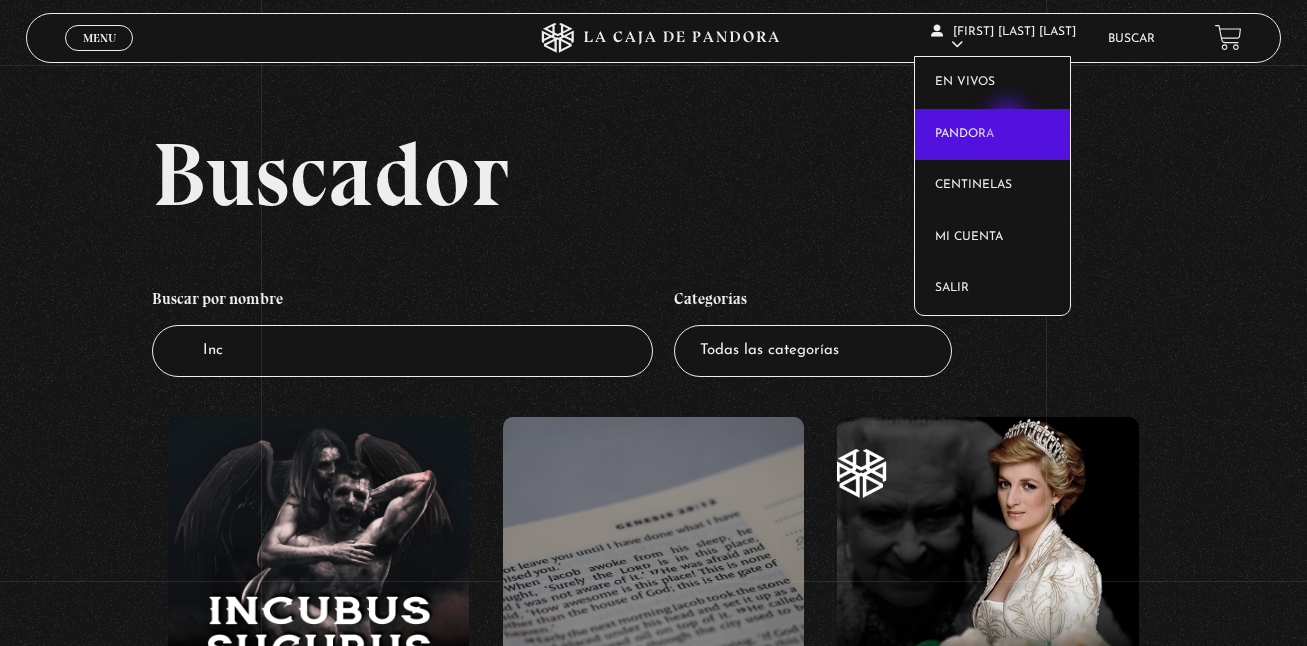 click on "Pandora" at bounding box center [992, 135] 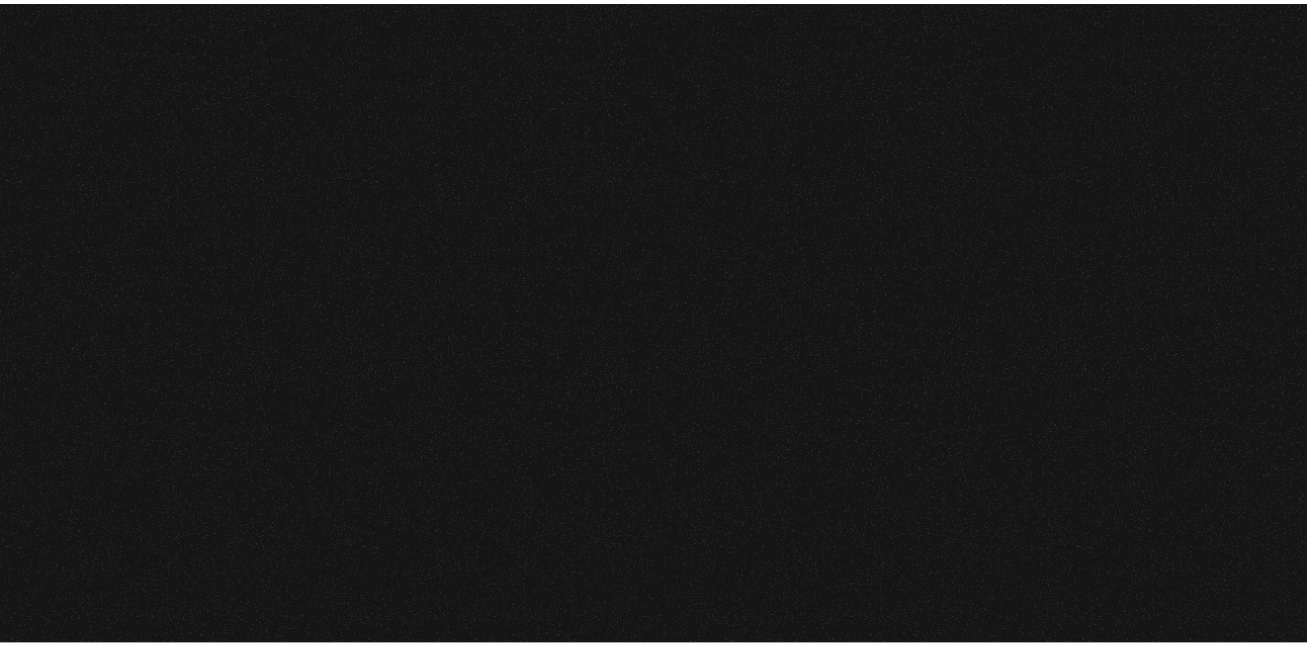 scroll, scrollTop: 0, scrollLeft: 0, axis: both 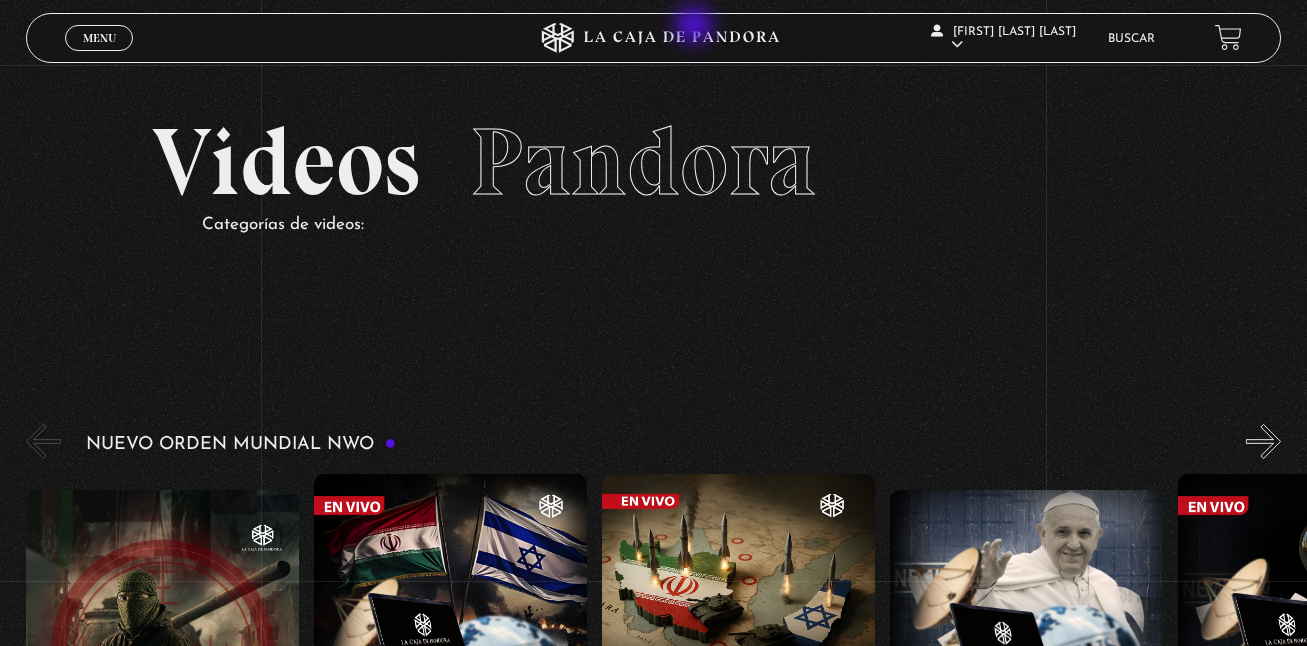 click 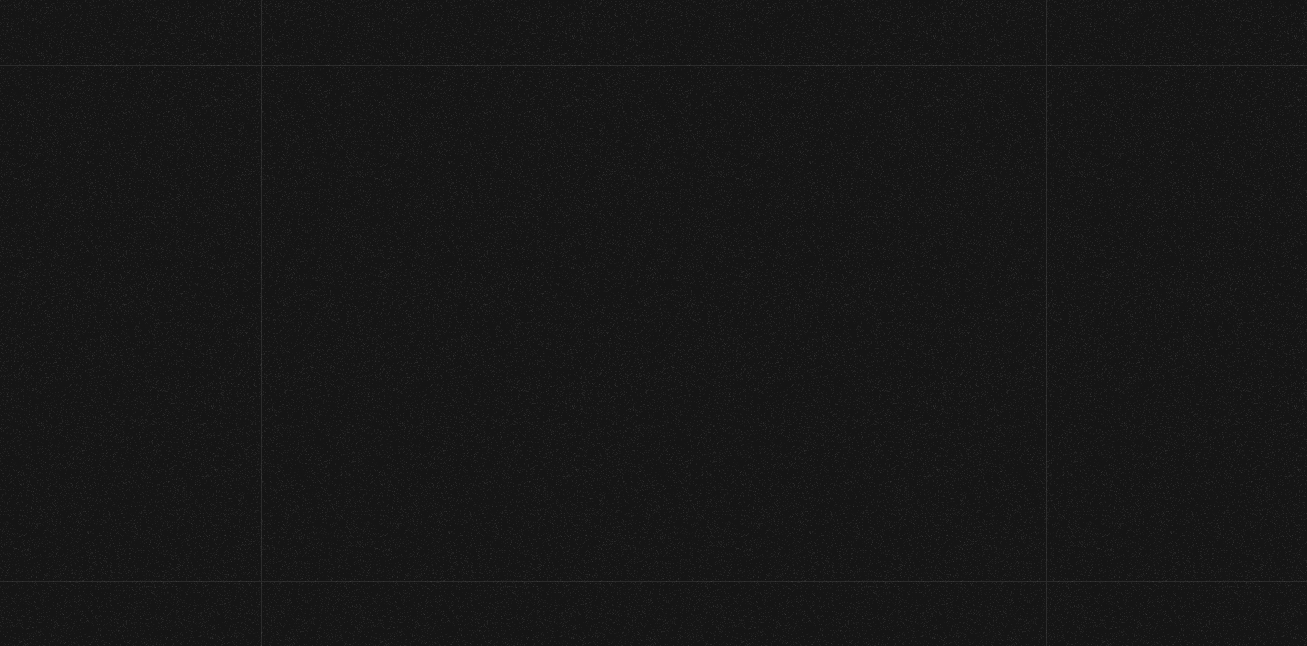 scroll, scrollTop: 0, scrollLeft: 0, axis: both 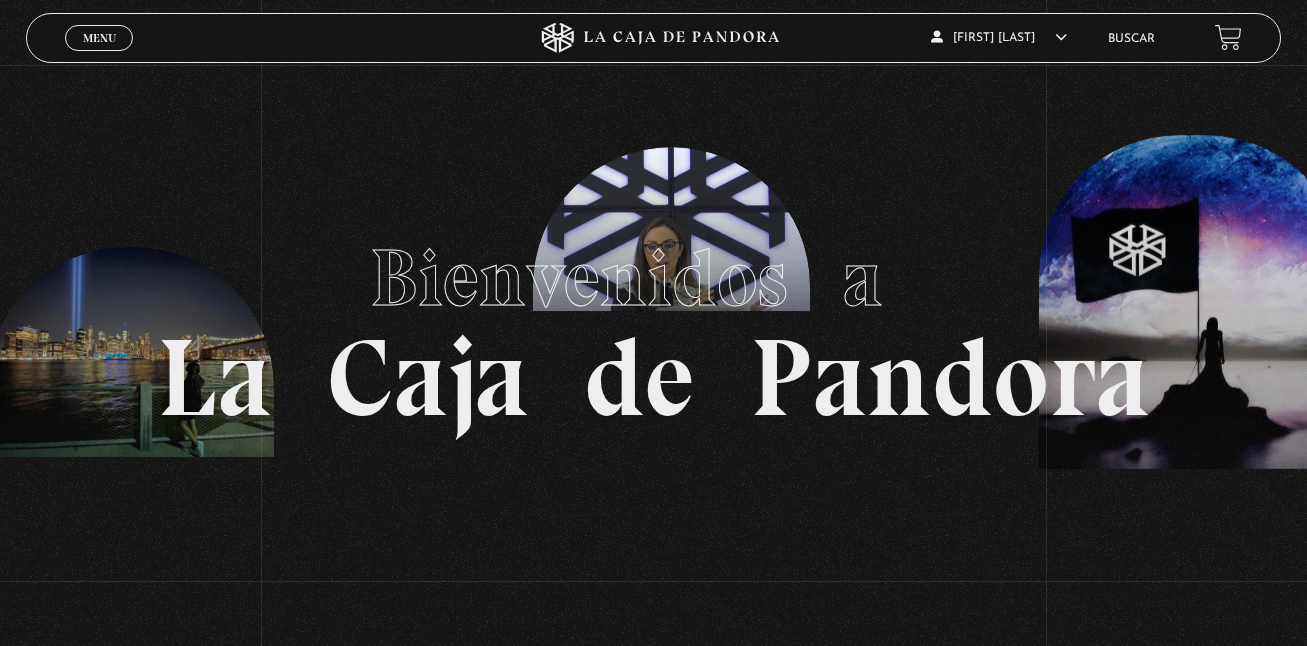 drag, startPoint x: 677, startPoint y: 154, endPoint x: 511, endPoint y: -52, distance: 264.56 